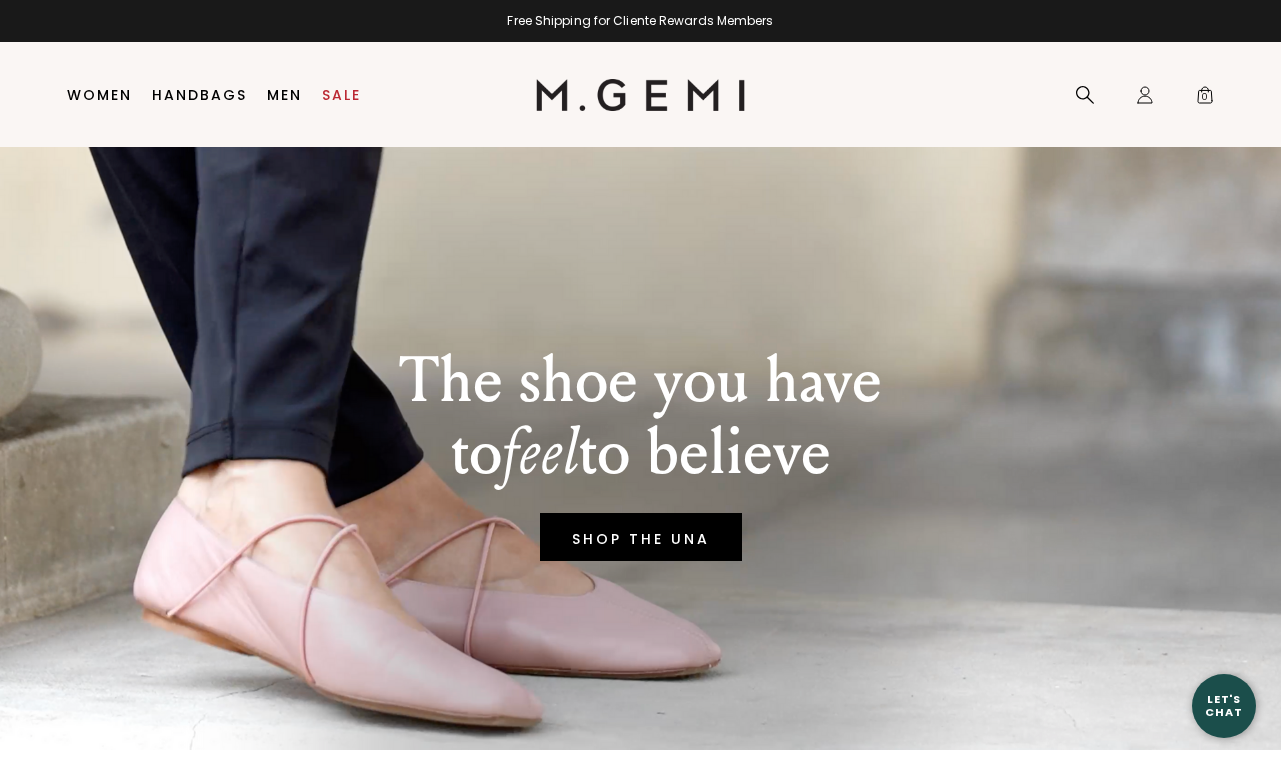 scroll, scrollTop: 0, scrollLeft: 0, axis: both 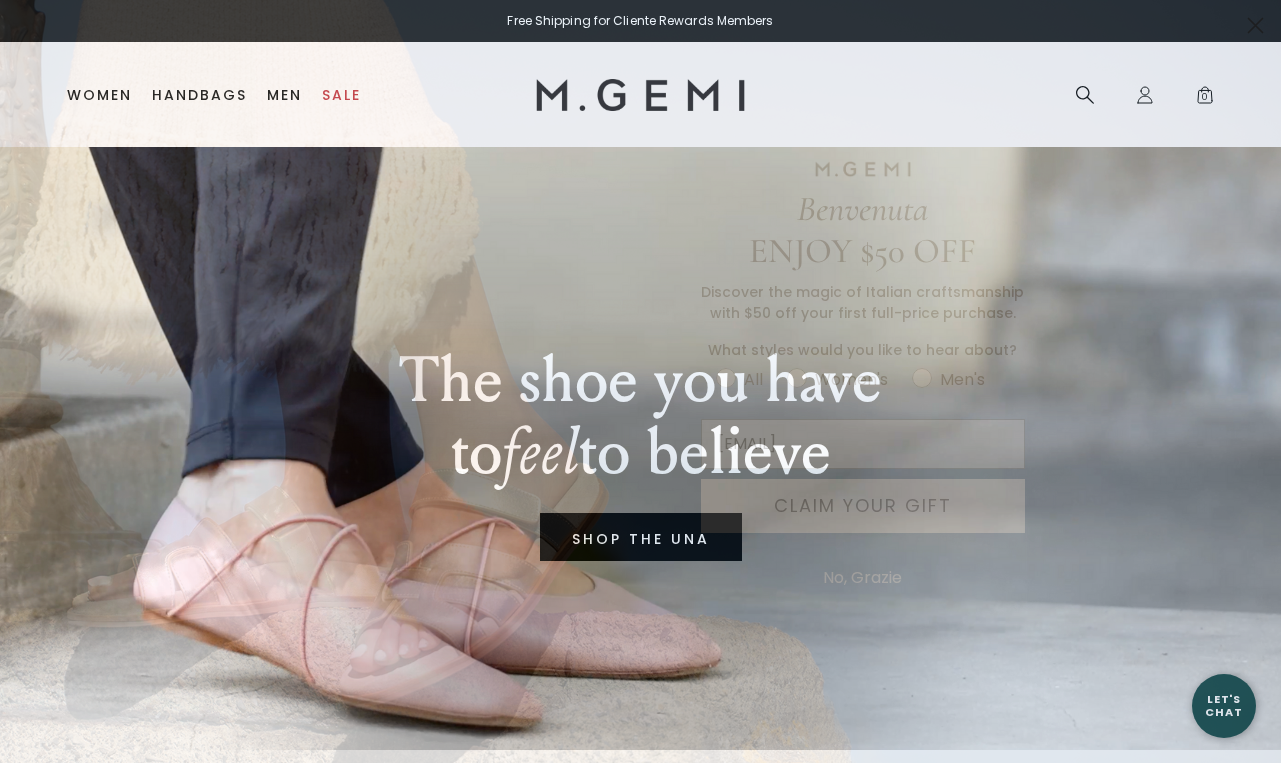 type on "[EMAIL]" 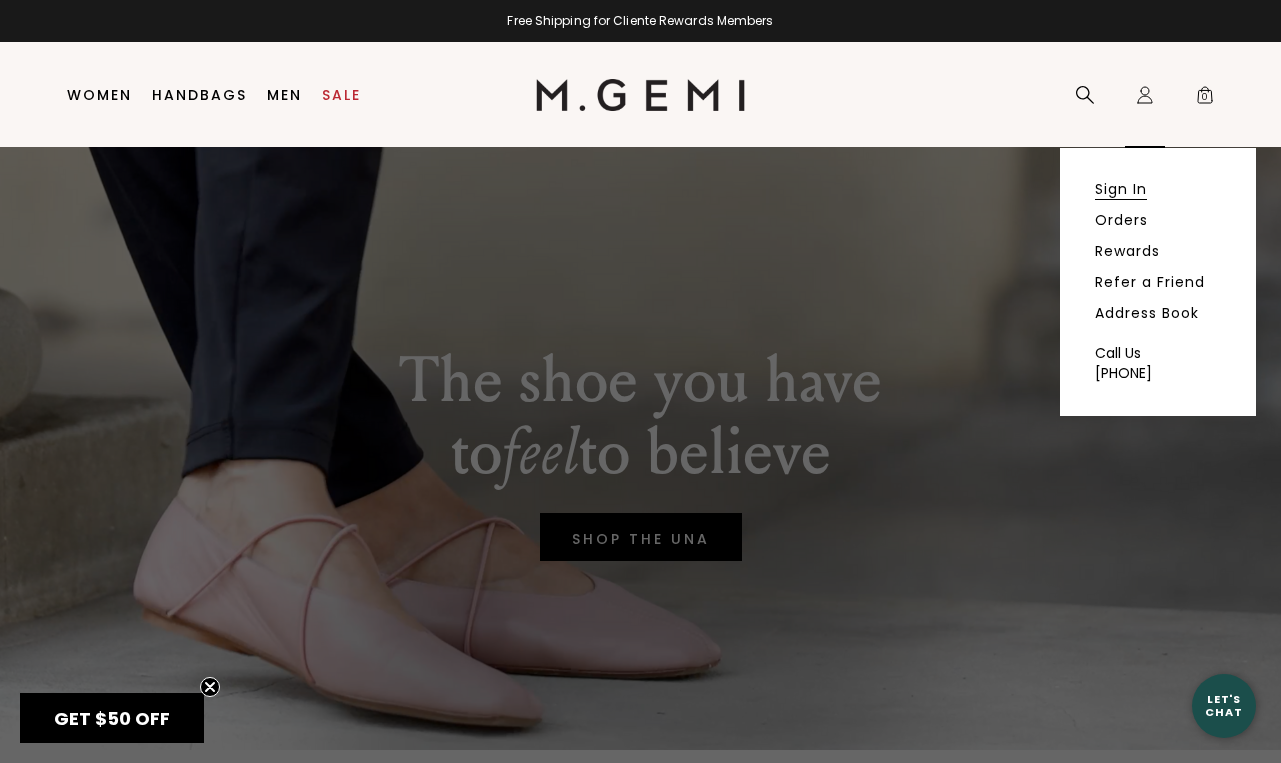 click on "Sign In" at bounding box center [1121, 189] 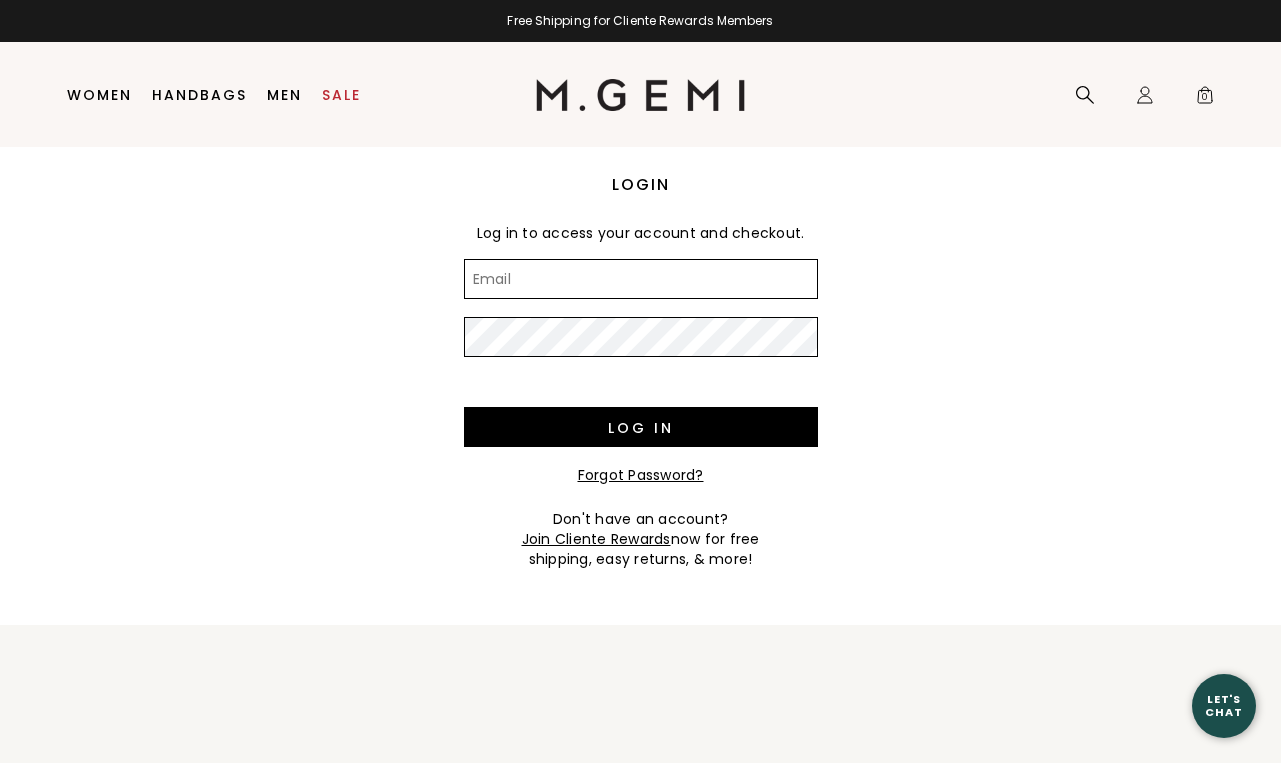 scroll, scrollTop: 0, scrollLeft: 0, axis: both 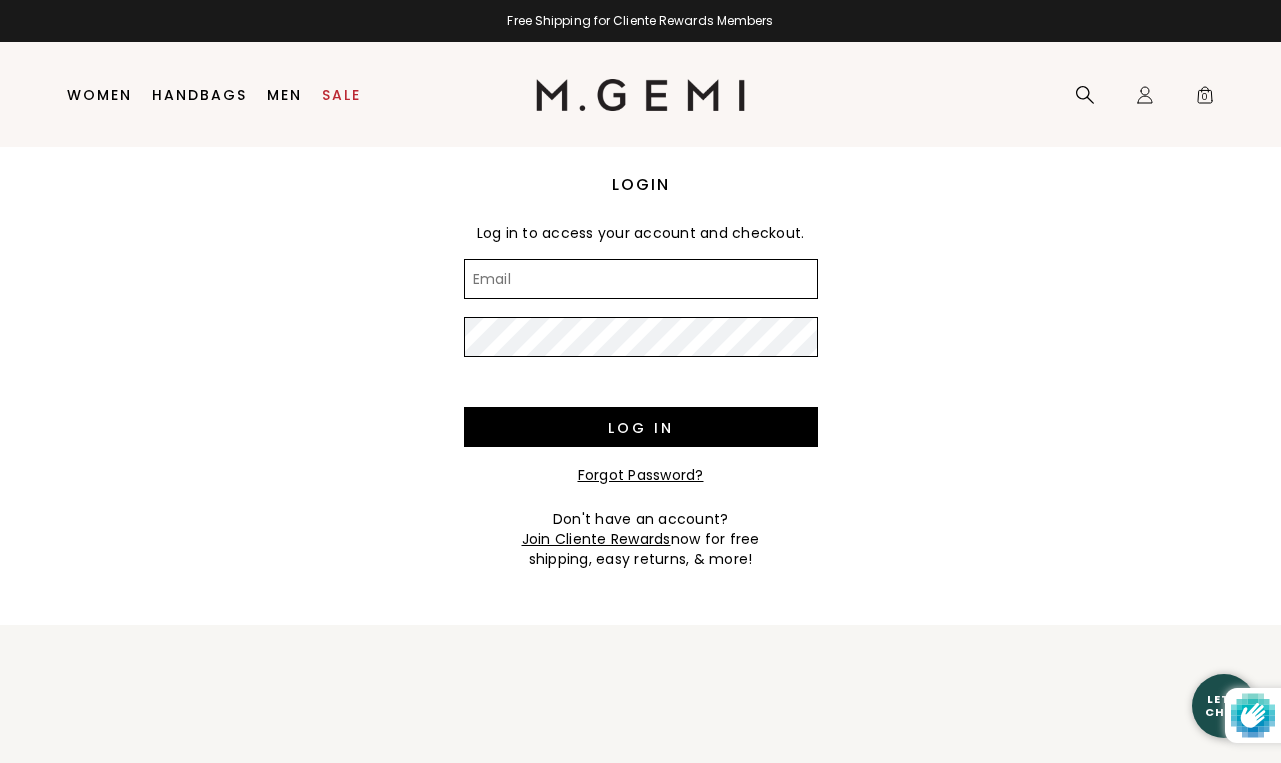 click on "Email" at bounding box center [641, 279] 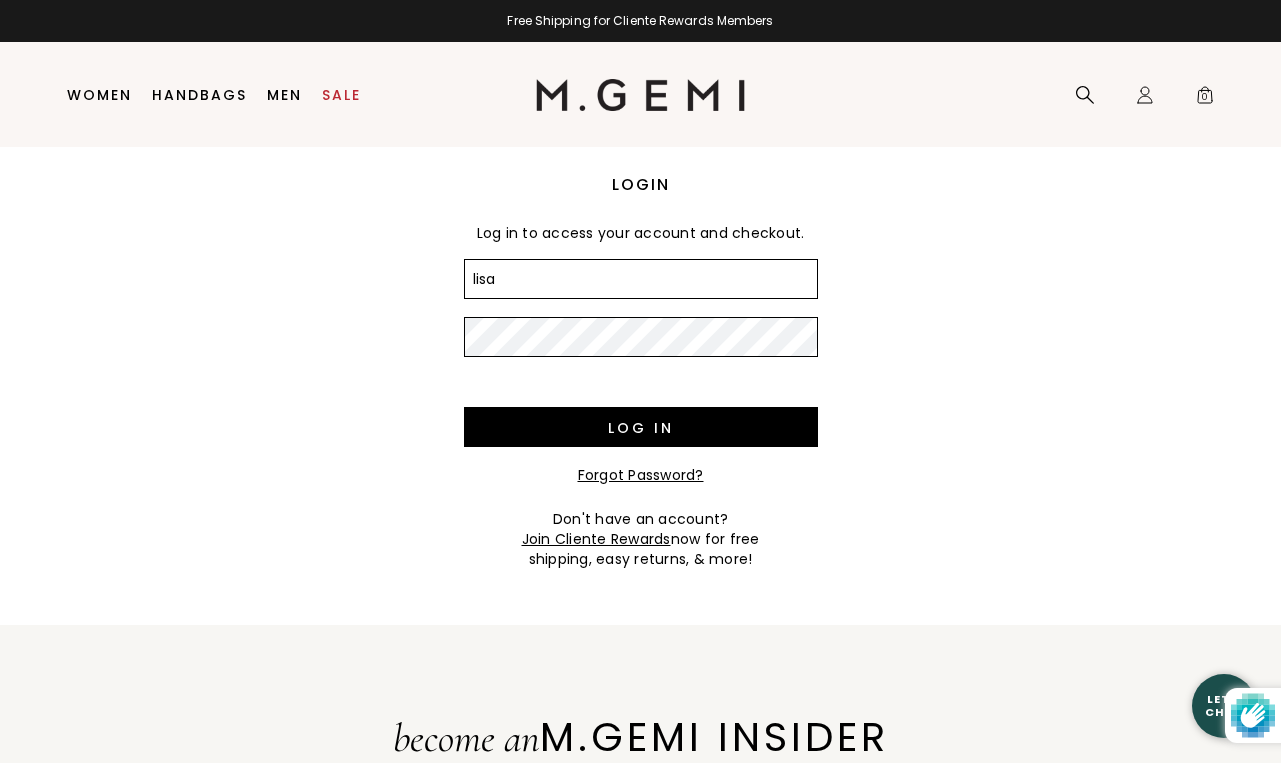 scroll, scrollTop: 0, scrollLeft: 0, axis: both 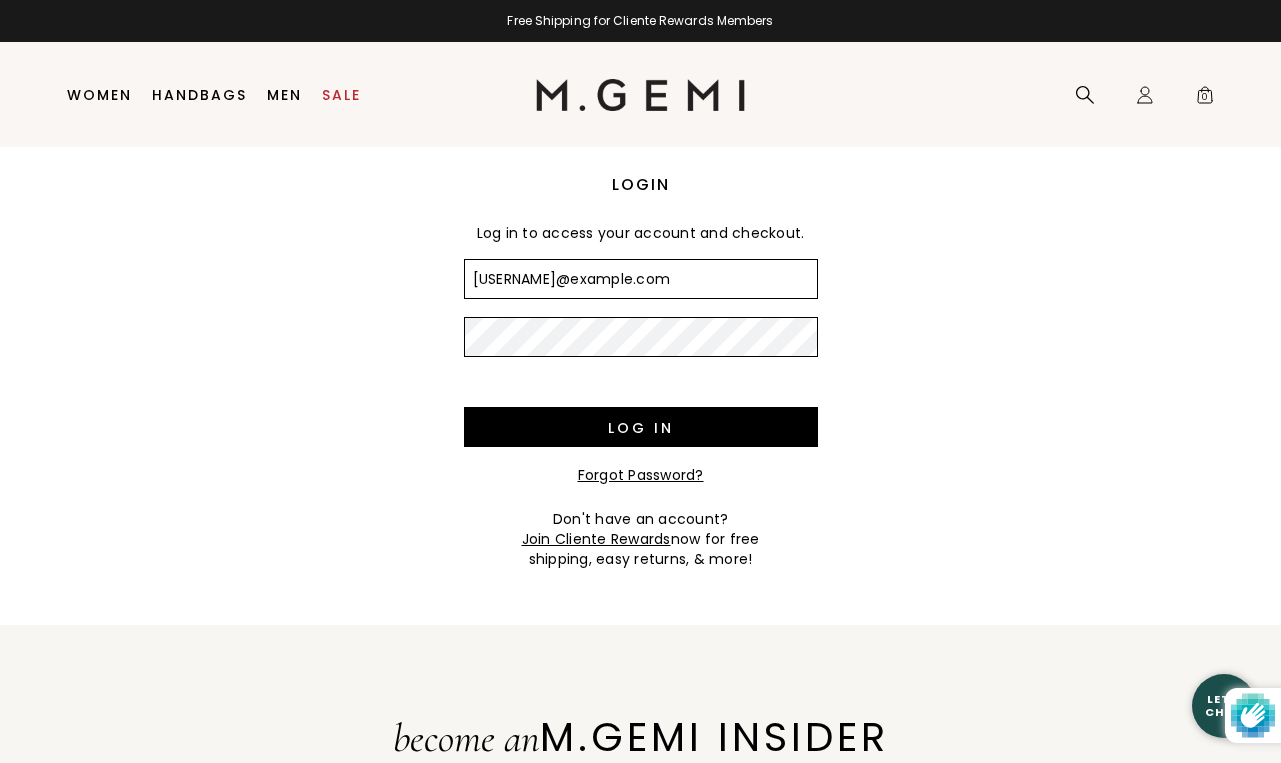 type on "[EMAIL]" 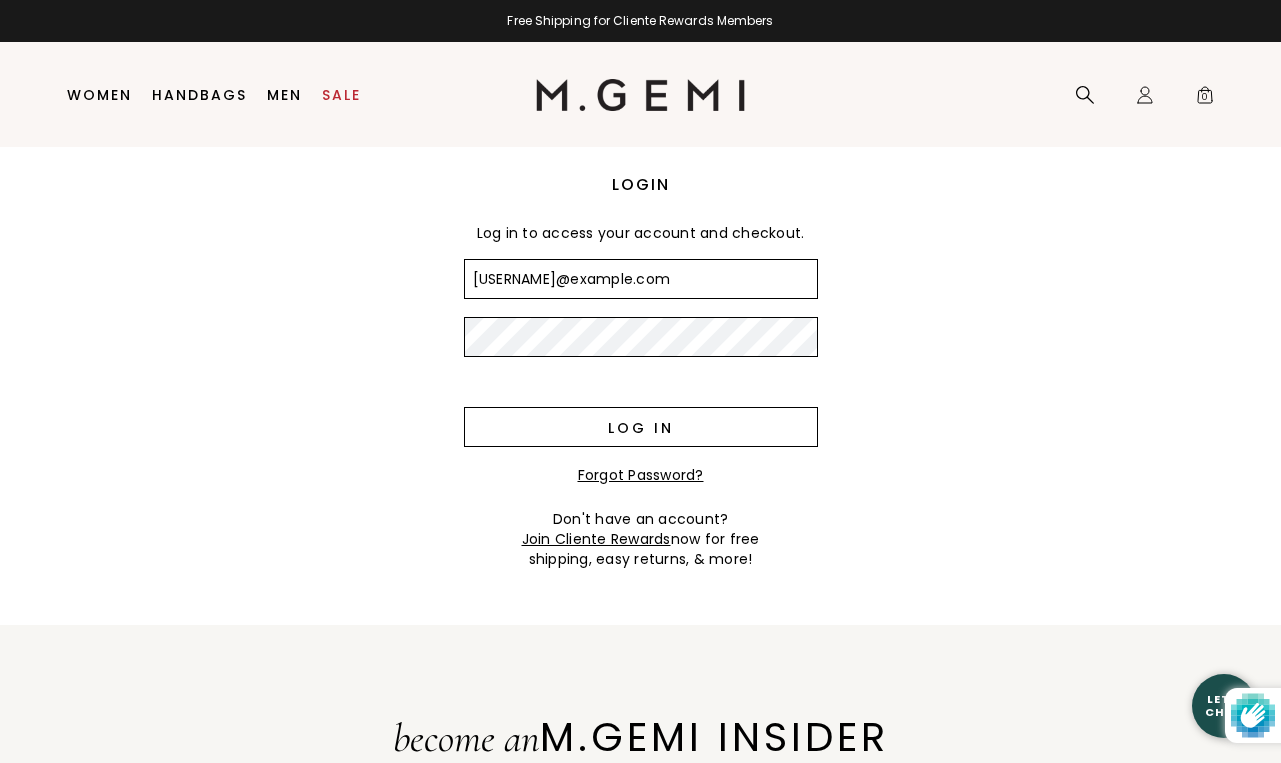 click on "Log in" at bounding box center (641, 427) 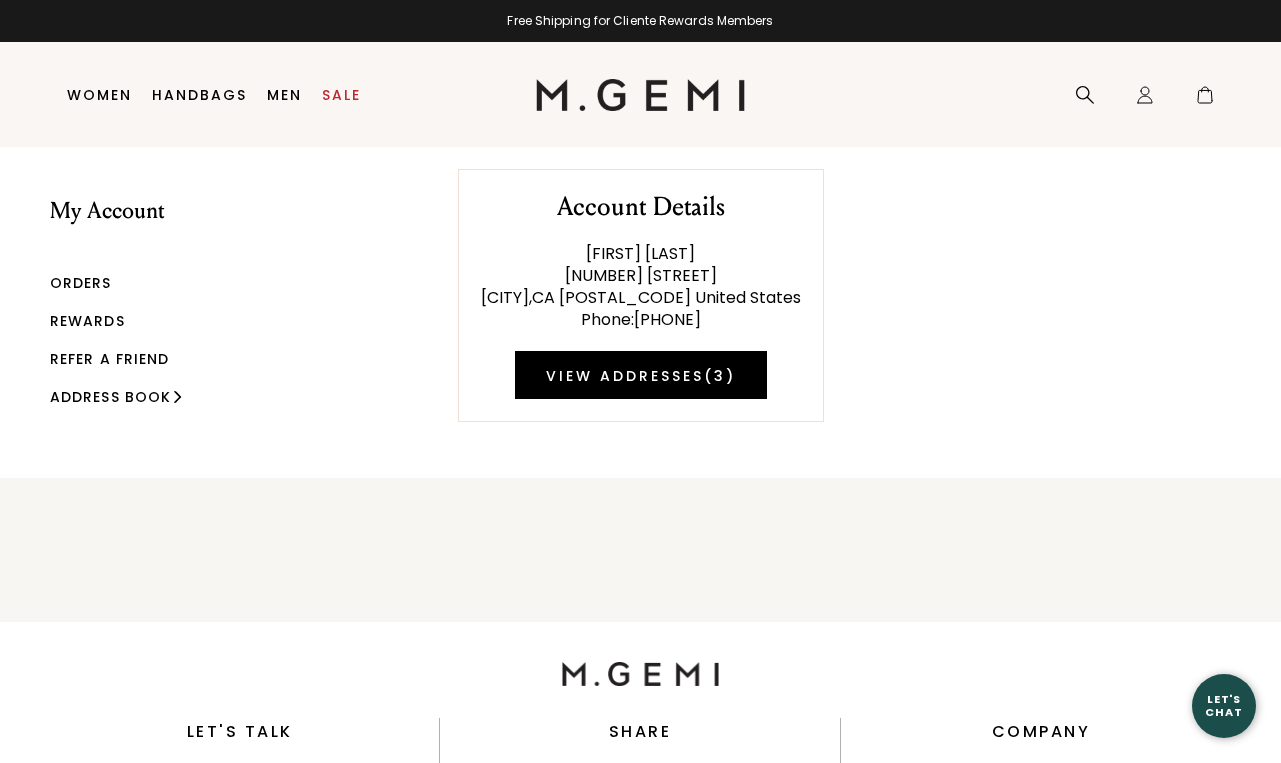 scroll, scrollTop: 0, scrollLeft: 0, axis: both 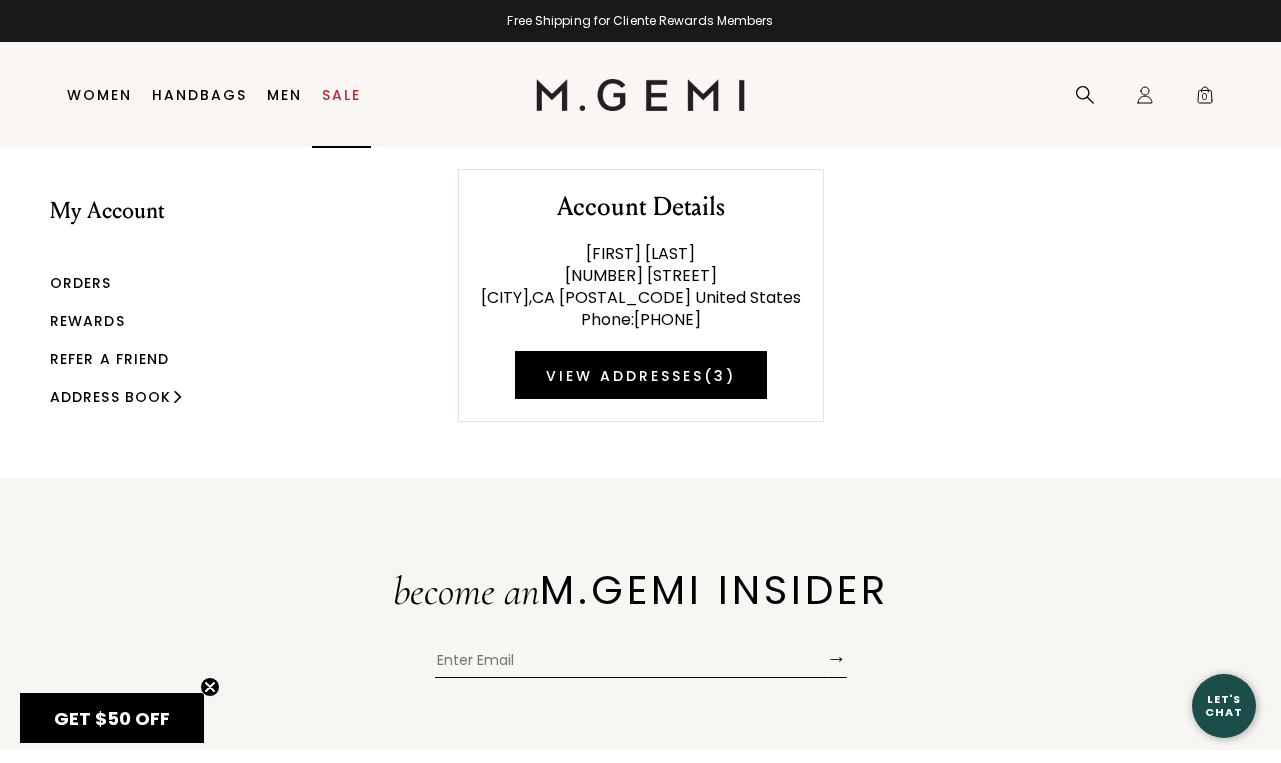 click on "Sale" at bounding box center [341, 95] 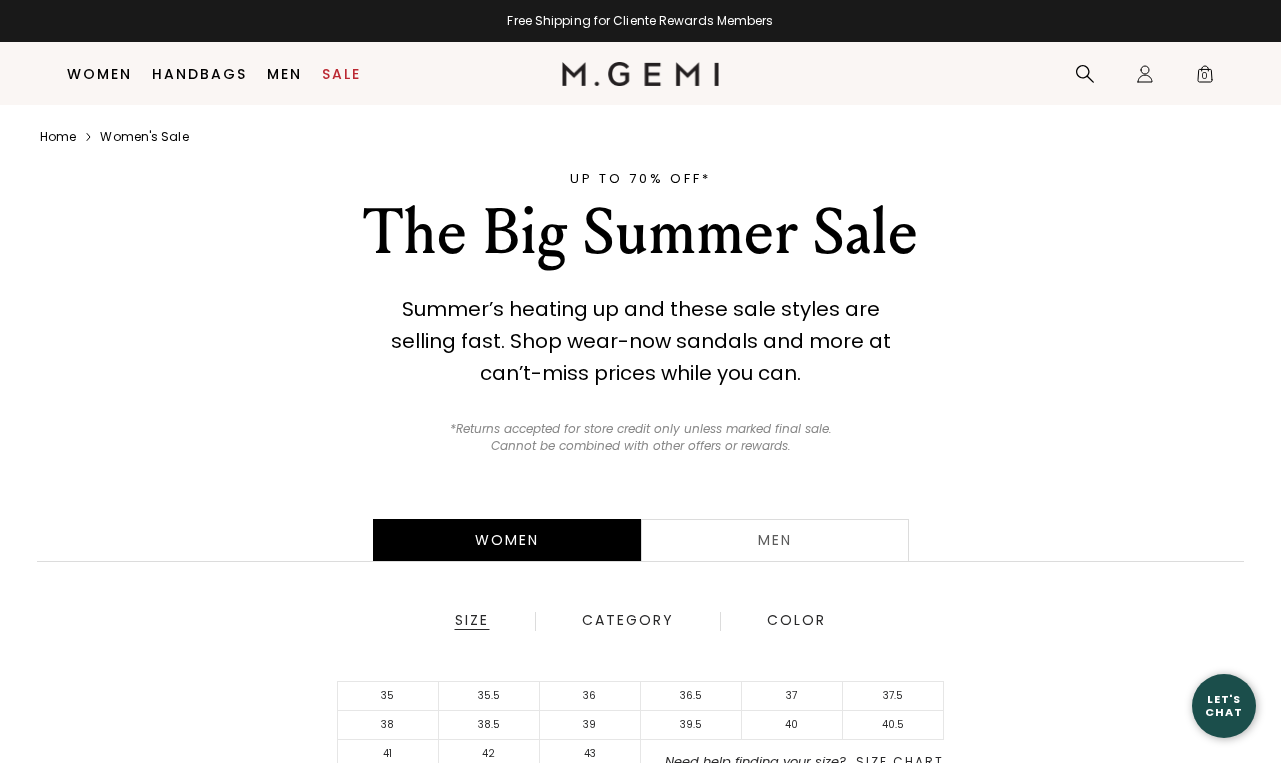 scroll, scrollTop: 345, scrollLeft: 0, axis: vertical 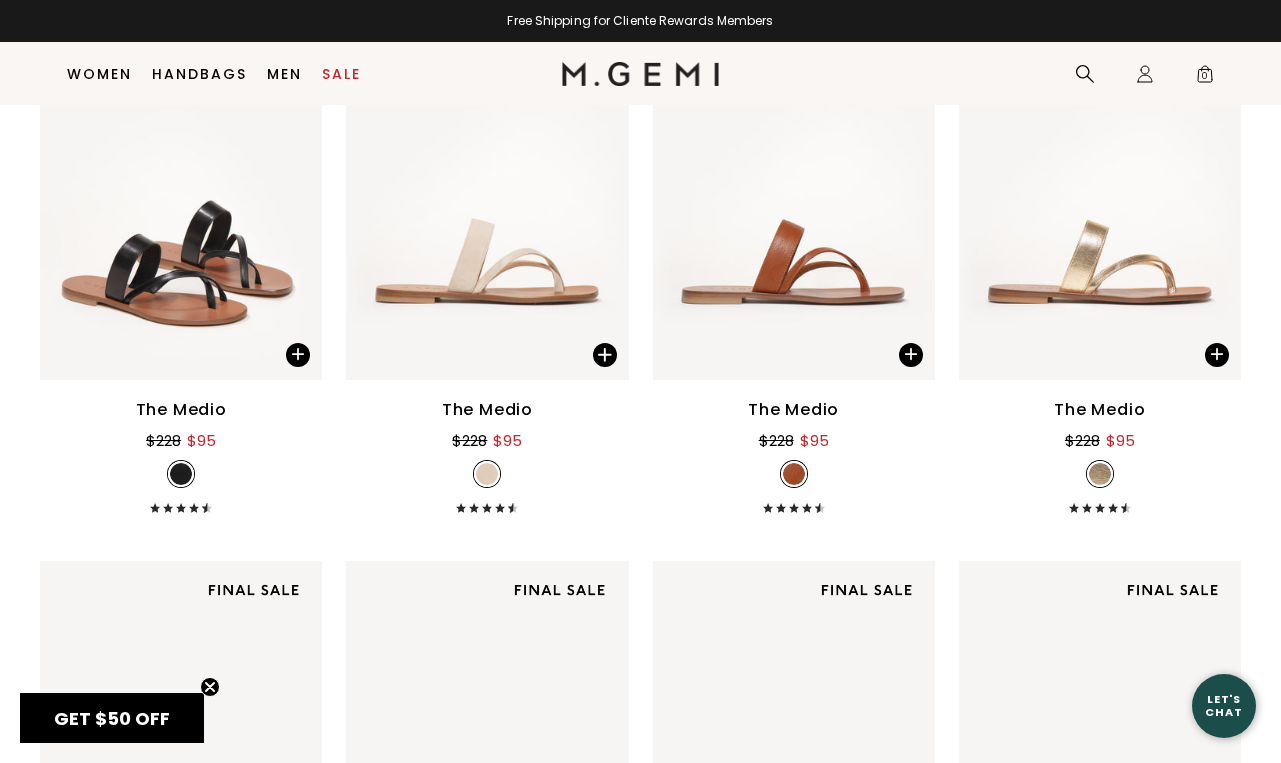 click on "The Medio" at bounding box center (793, 410) 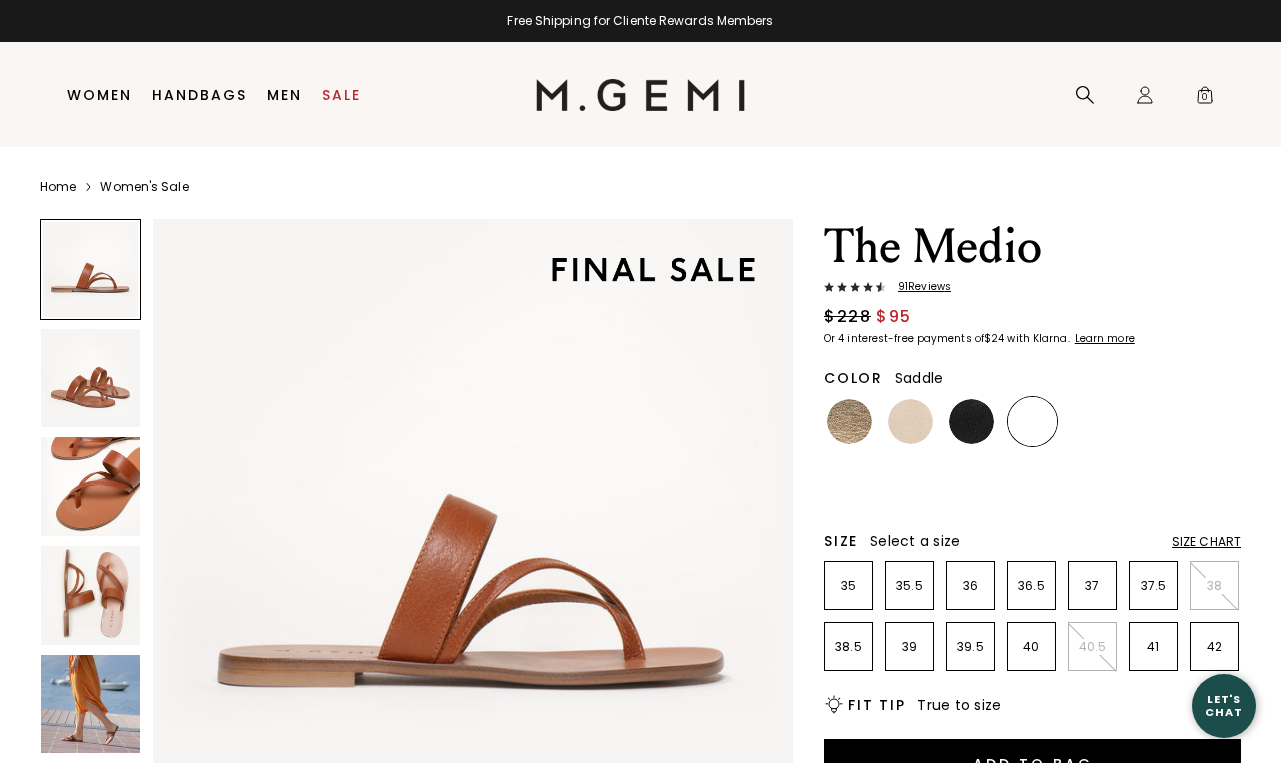scroll, scrollTop: 0, scrollLeft: 0, axis: both 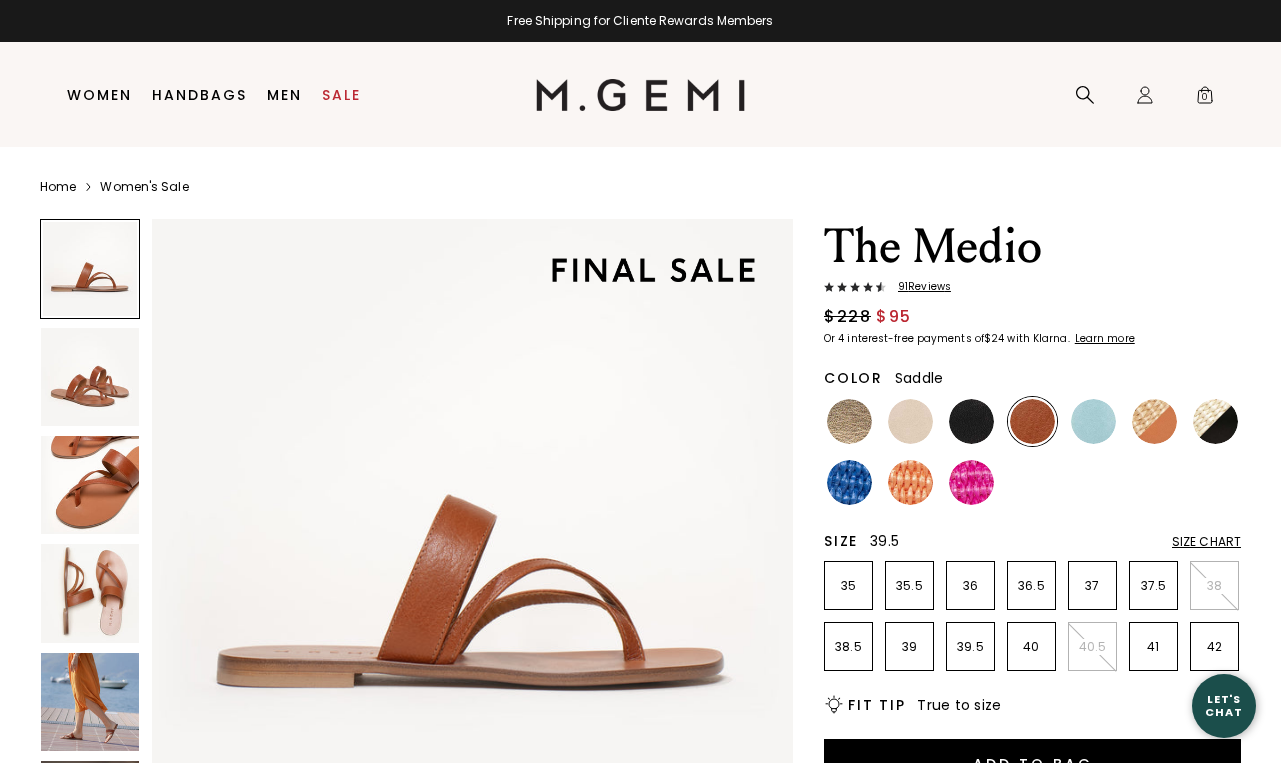 click on "39.5" at bounding box center [970, 646] 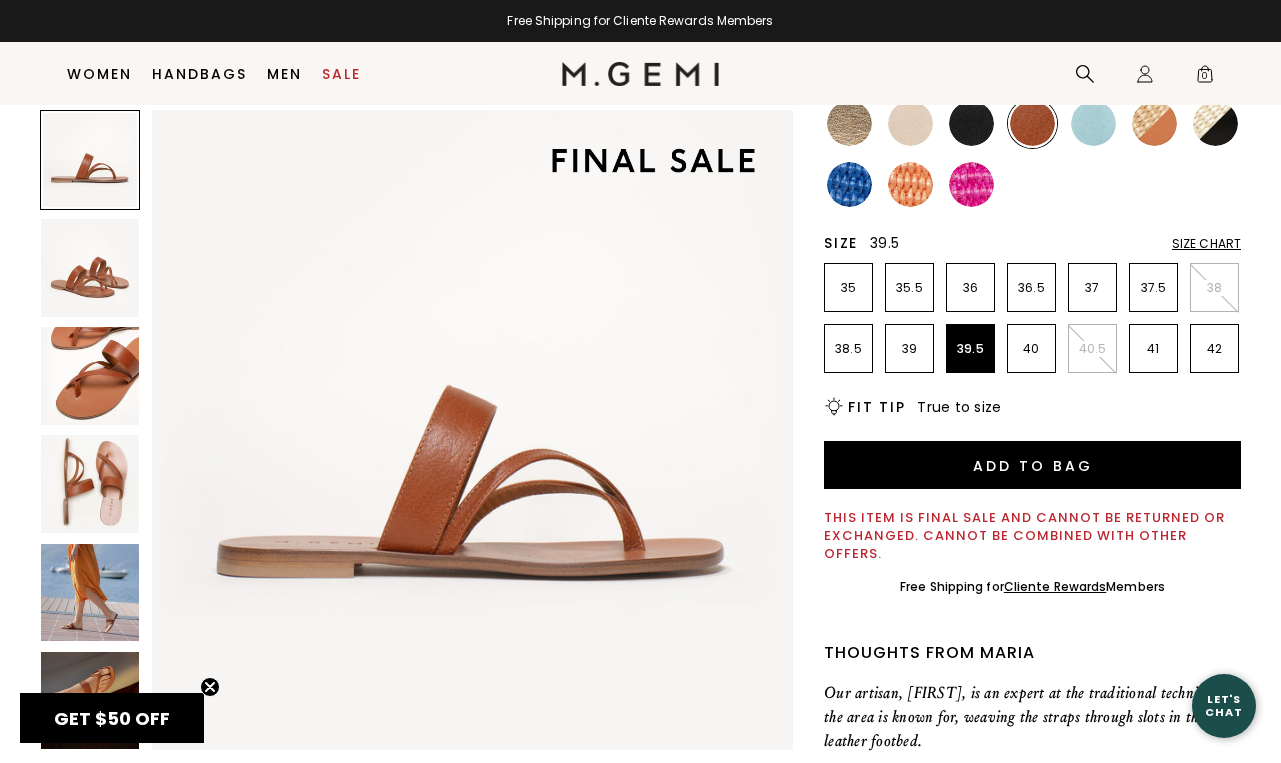 scroll, scrollTop: 261, scrollLeft: 0, axis: vertical 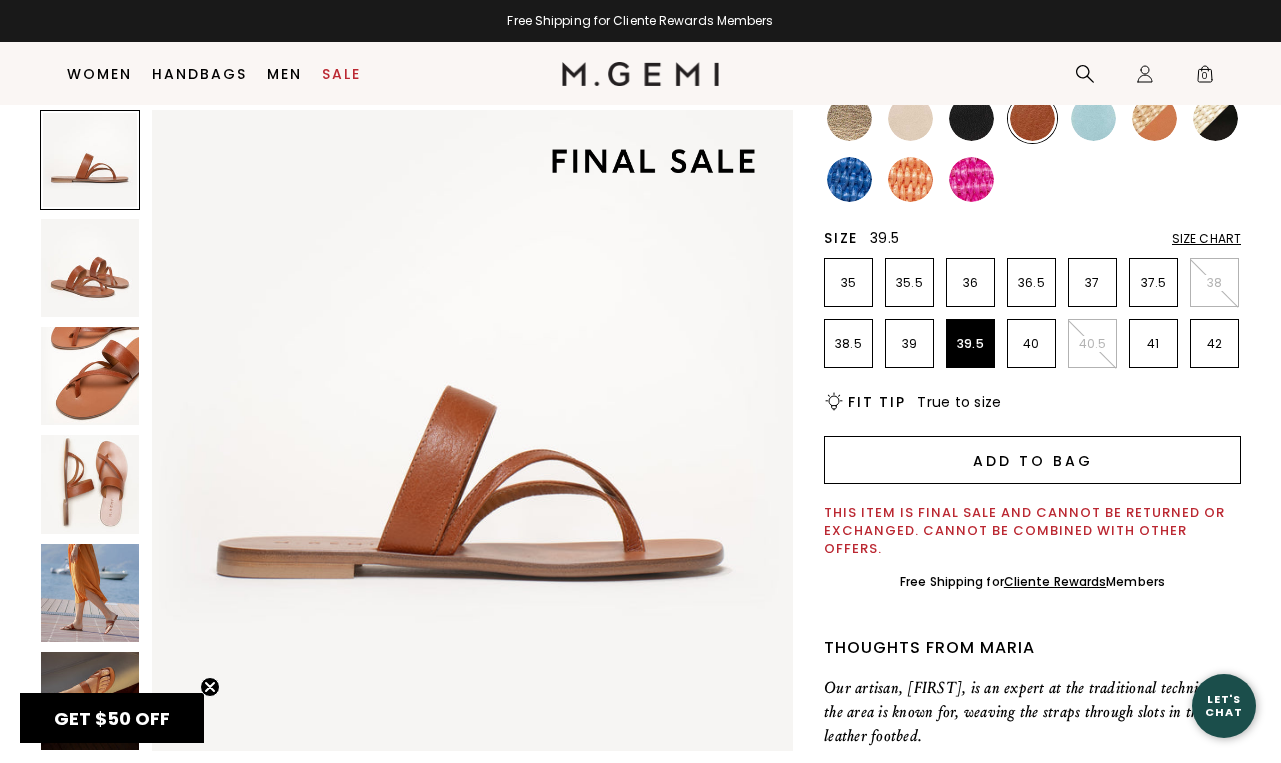 click on "Add to Bag" at bounding box center [1032, 460] 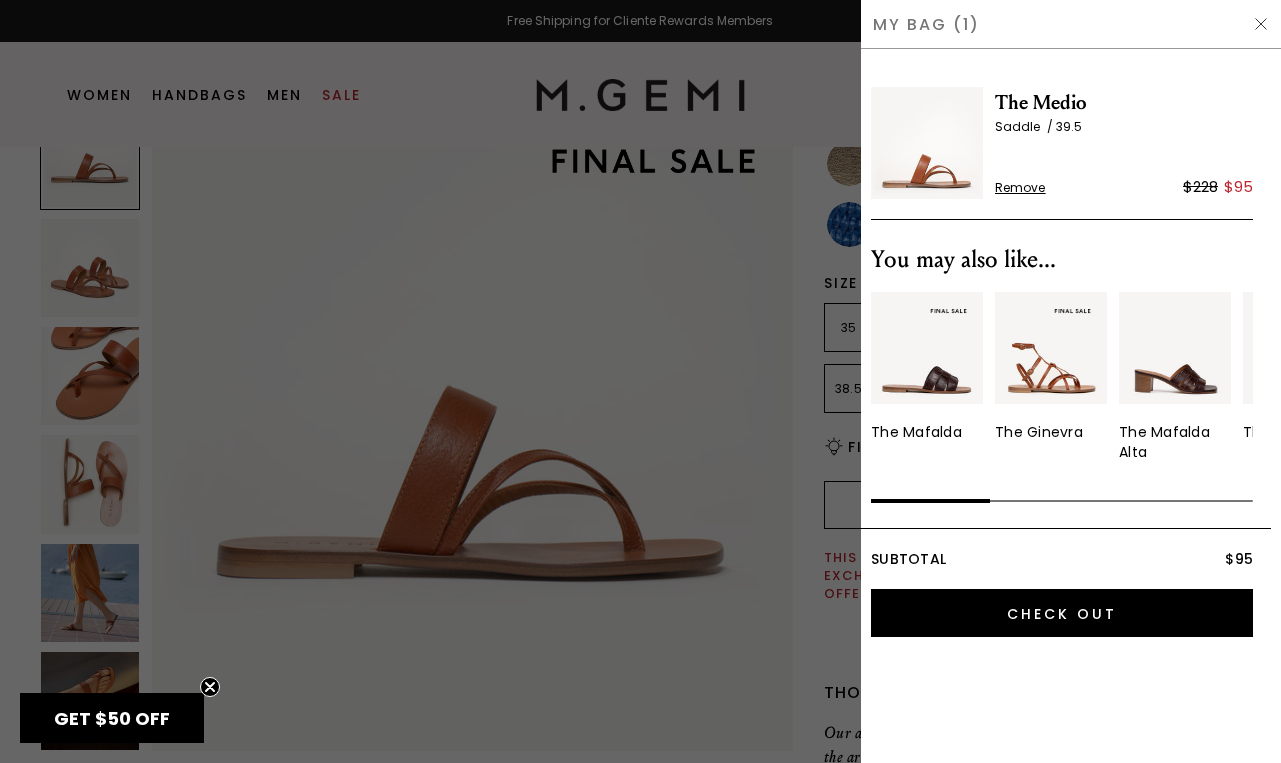 scroll, scrollTop: 0, scrollLeft: 0, axis: both 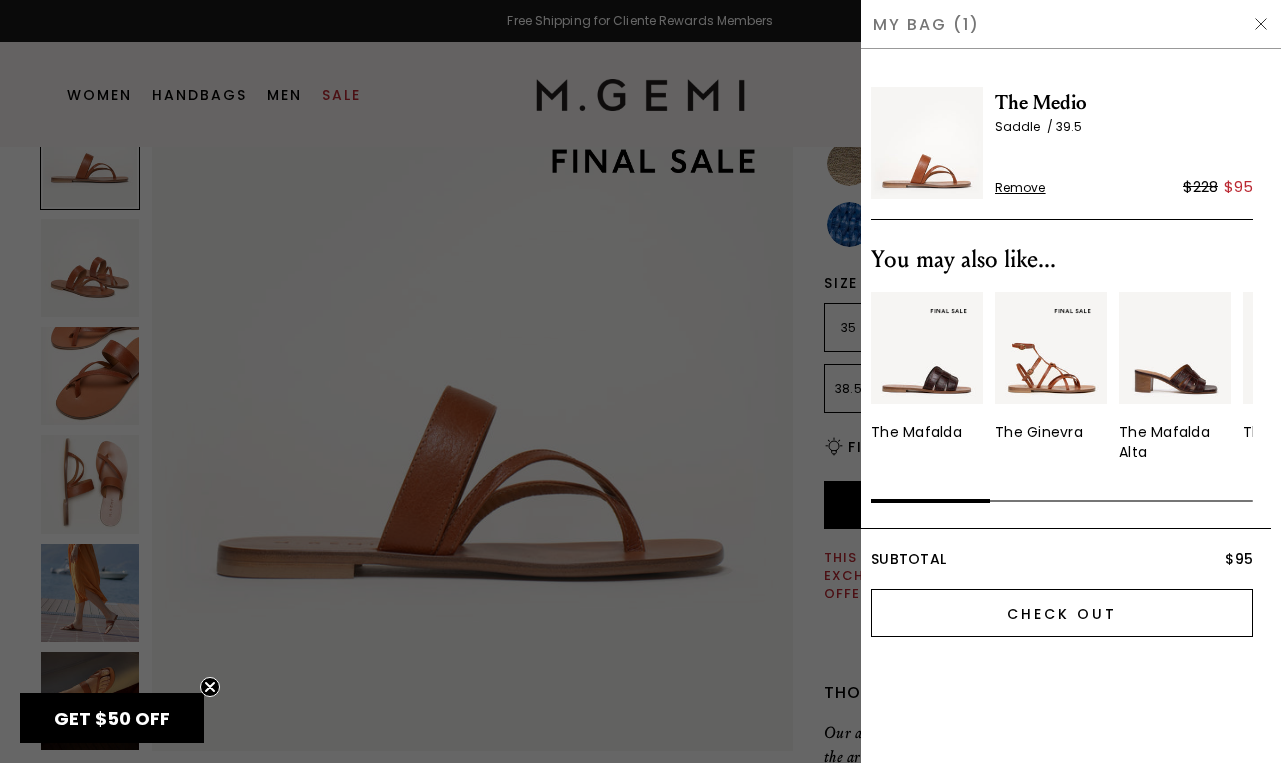 click on "Check Out" at bounding box center (1062, 613) 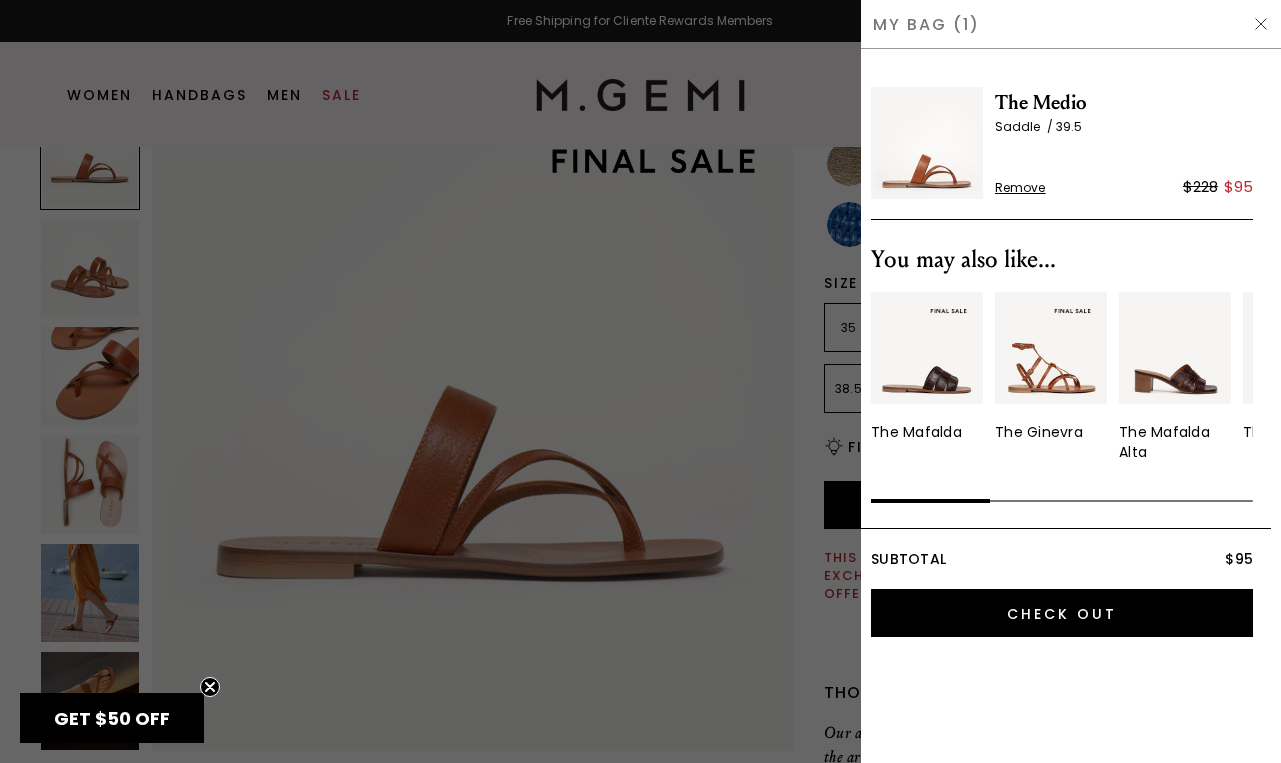 click at bounding box center [1261, 24] 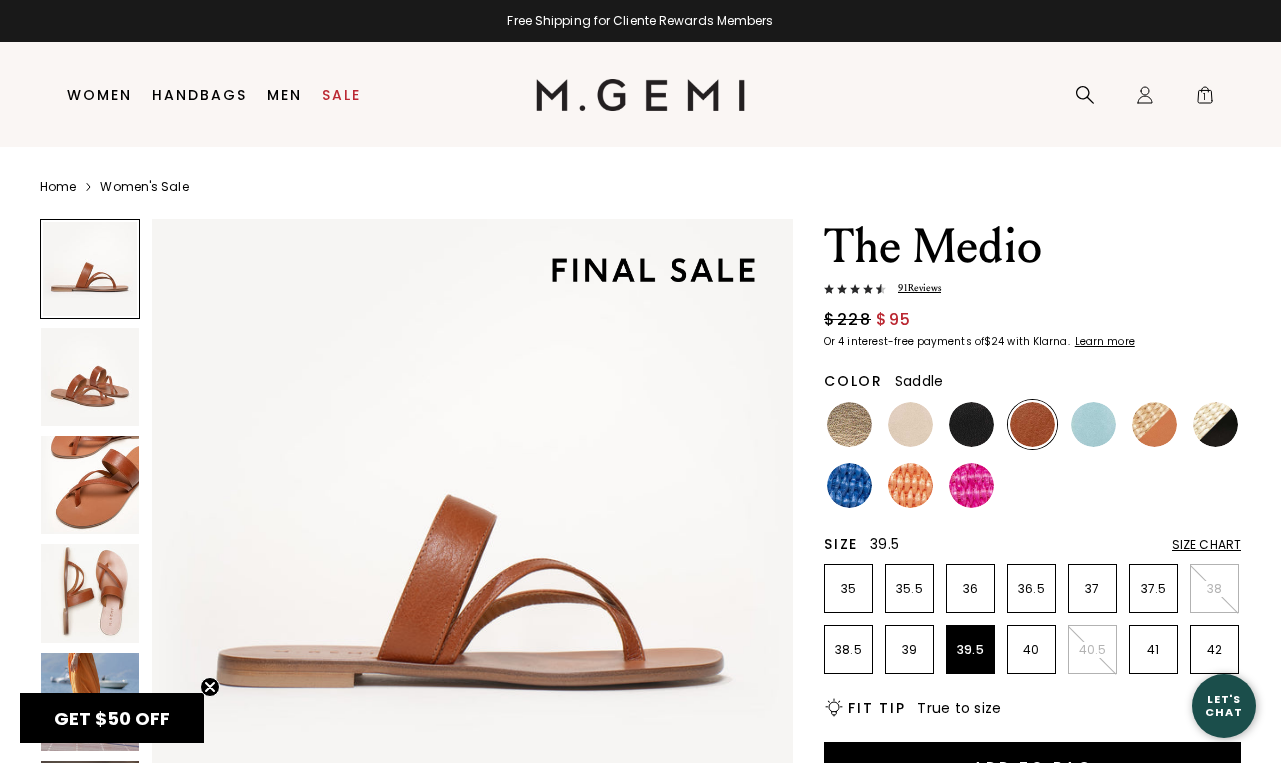 scroll, scrollTop: 261, scrollLeft: 0, axis: vertical 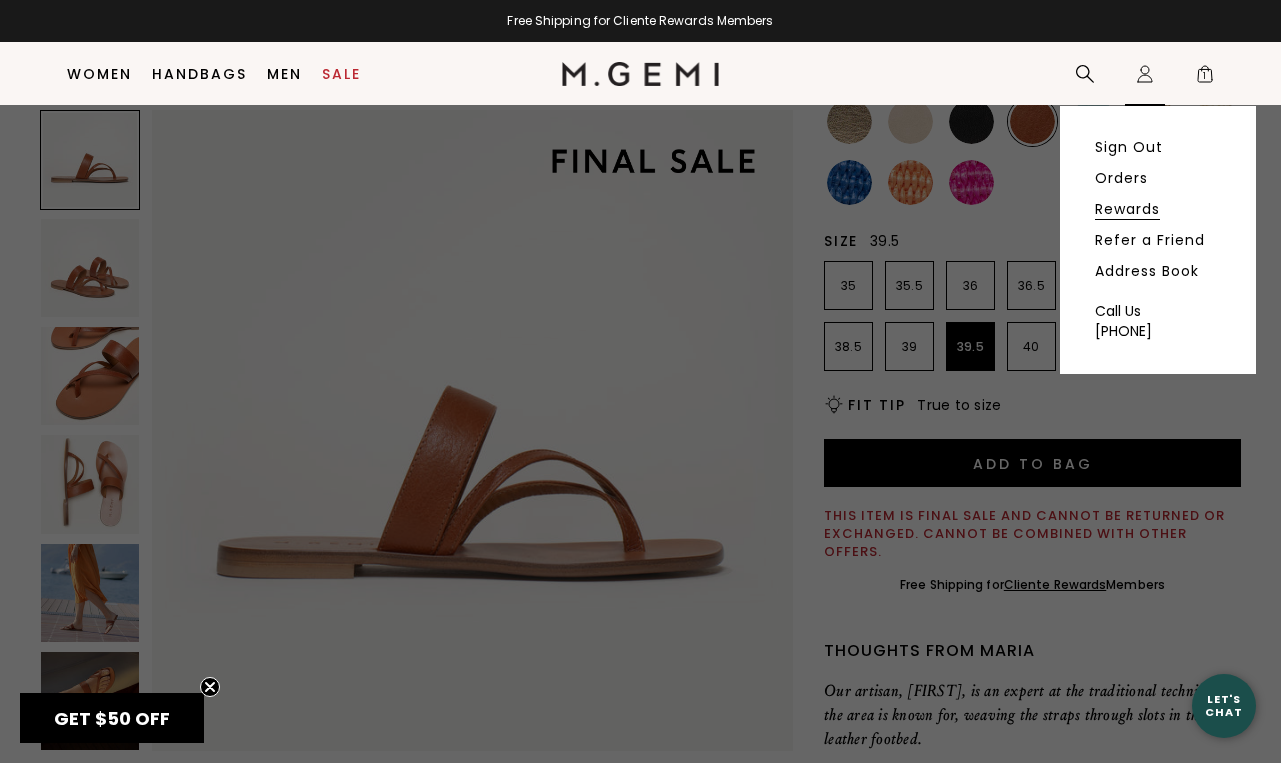 click on "Rewards" at bounding box center (1127, 209) 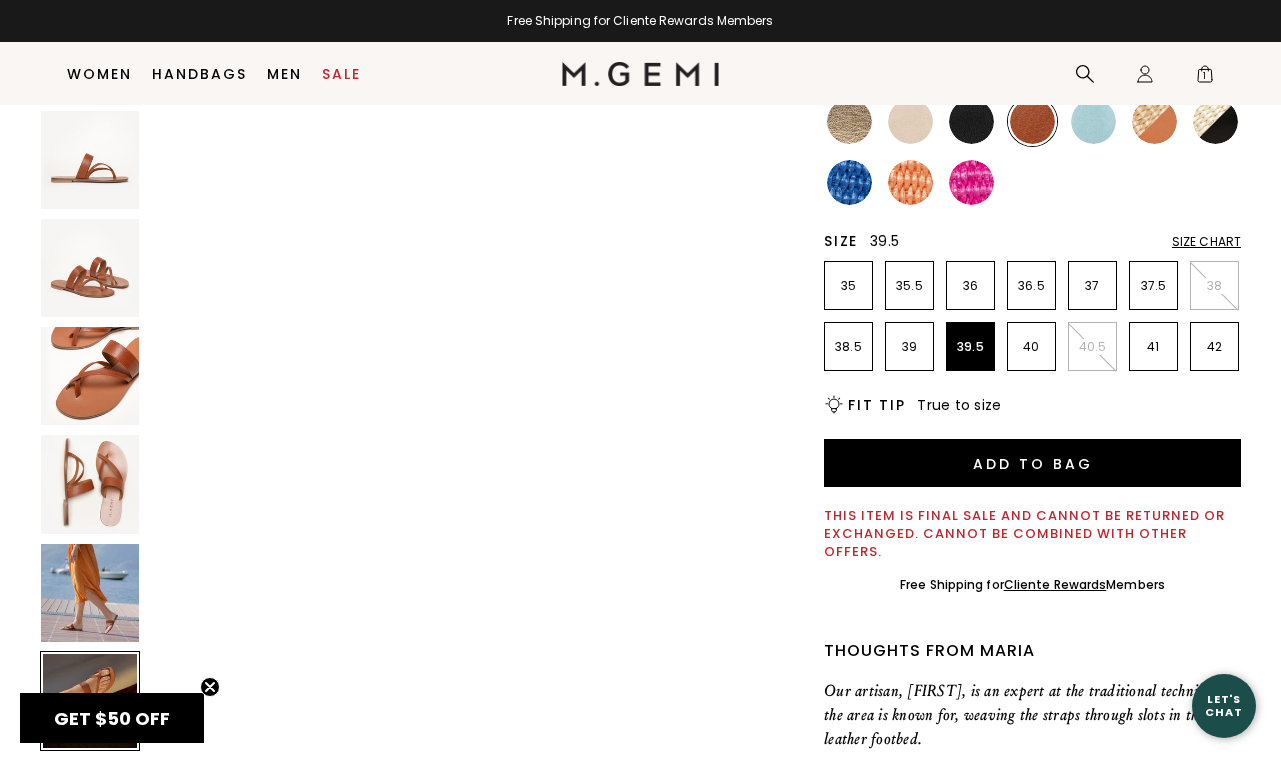 scroll, scrollTop: 3324, scrollLeft: 0, axis: vertical 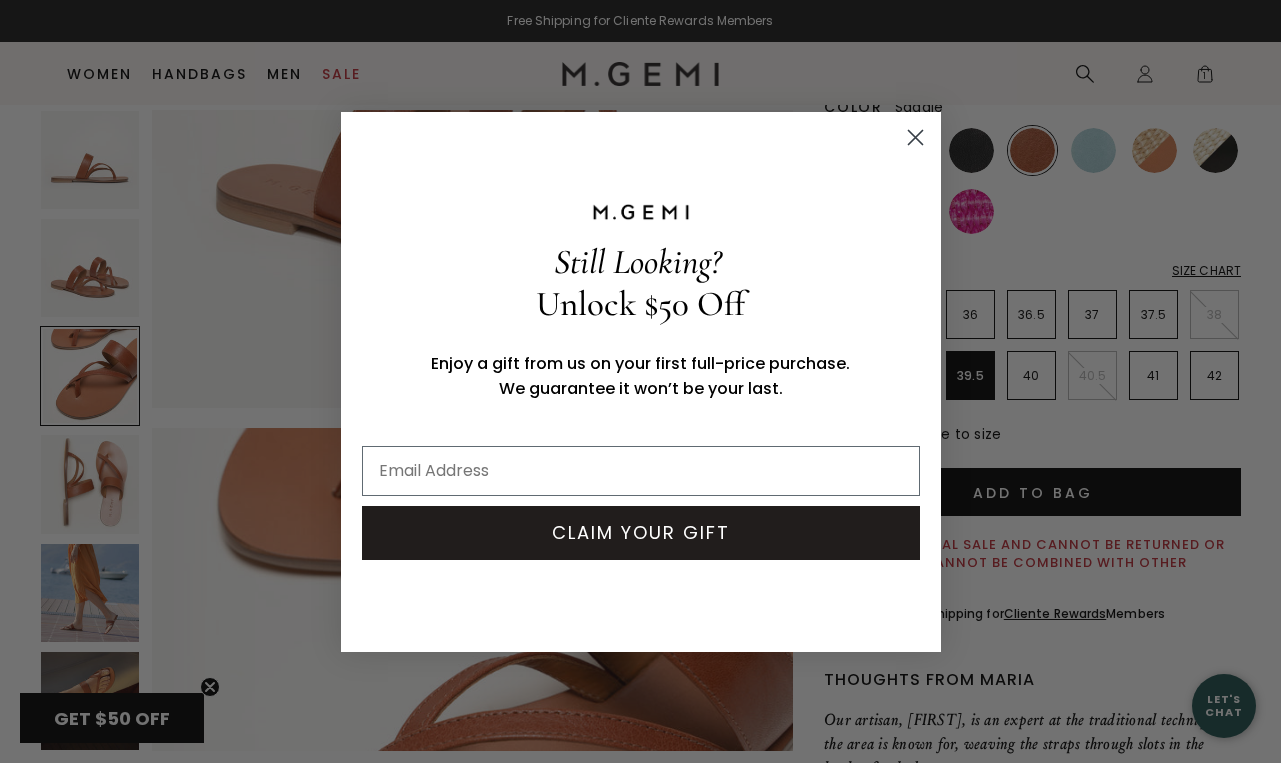 click 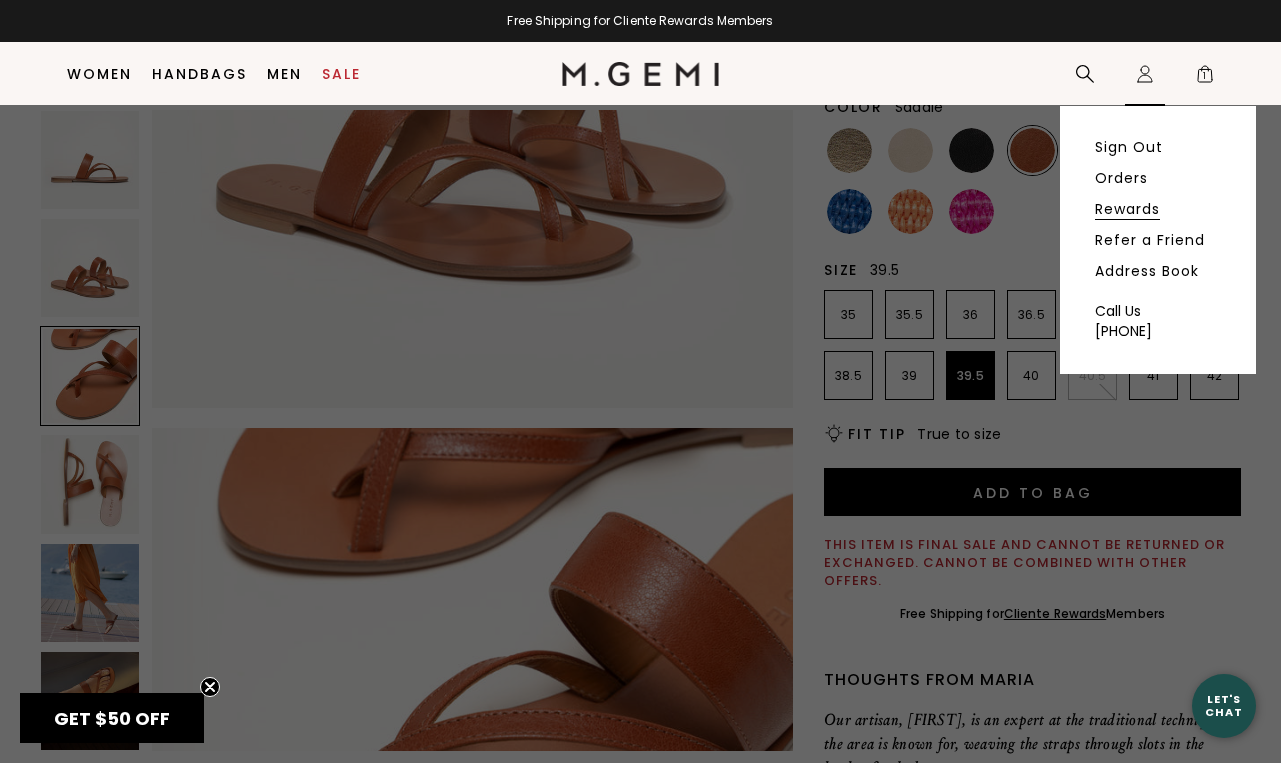 click on "Rewards" at bounding box center [1127, 209] 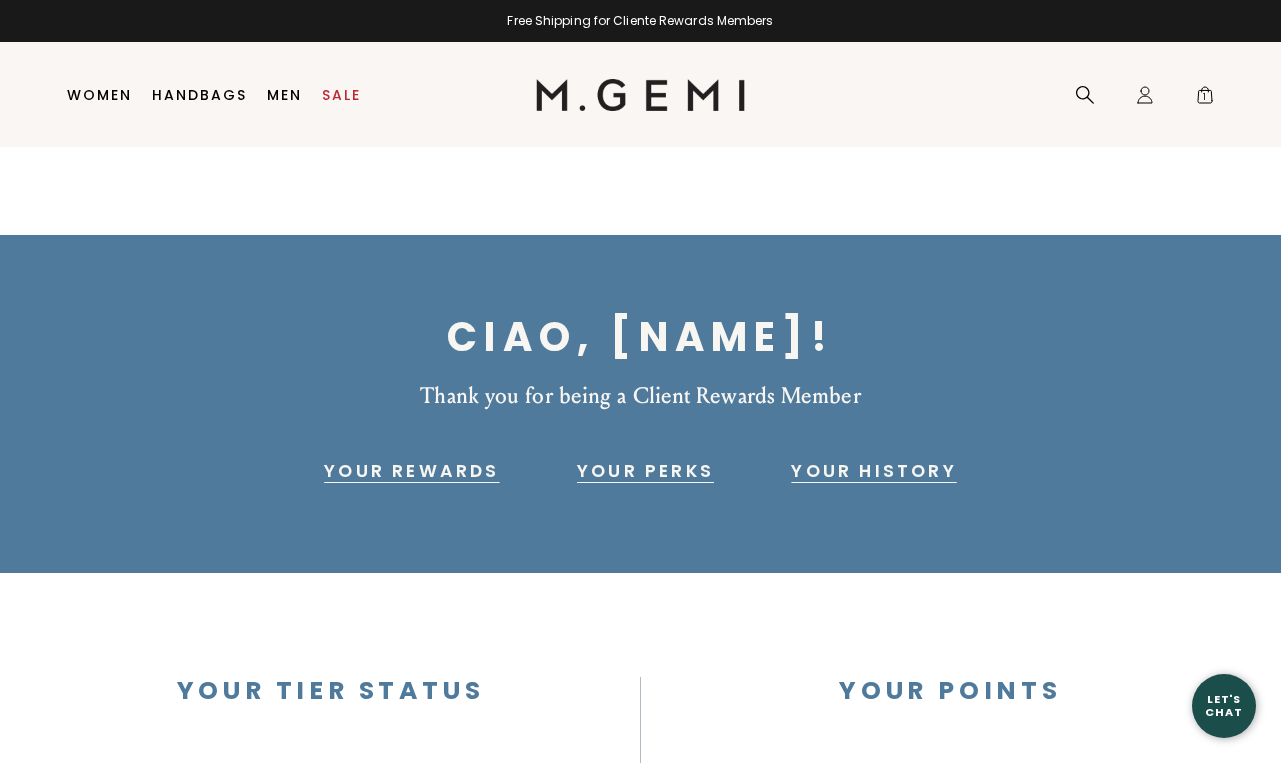 scroll, scrollTop: 0, scrollLeft: 0, axis: both 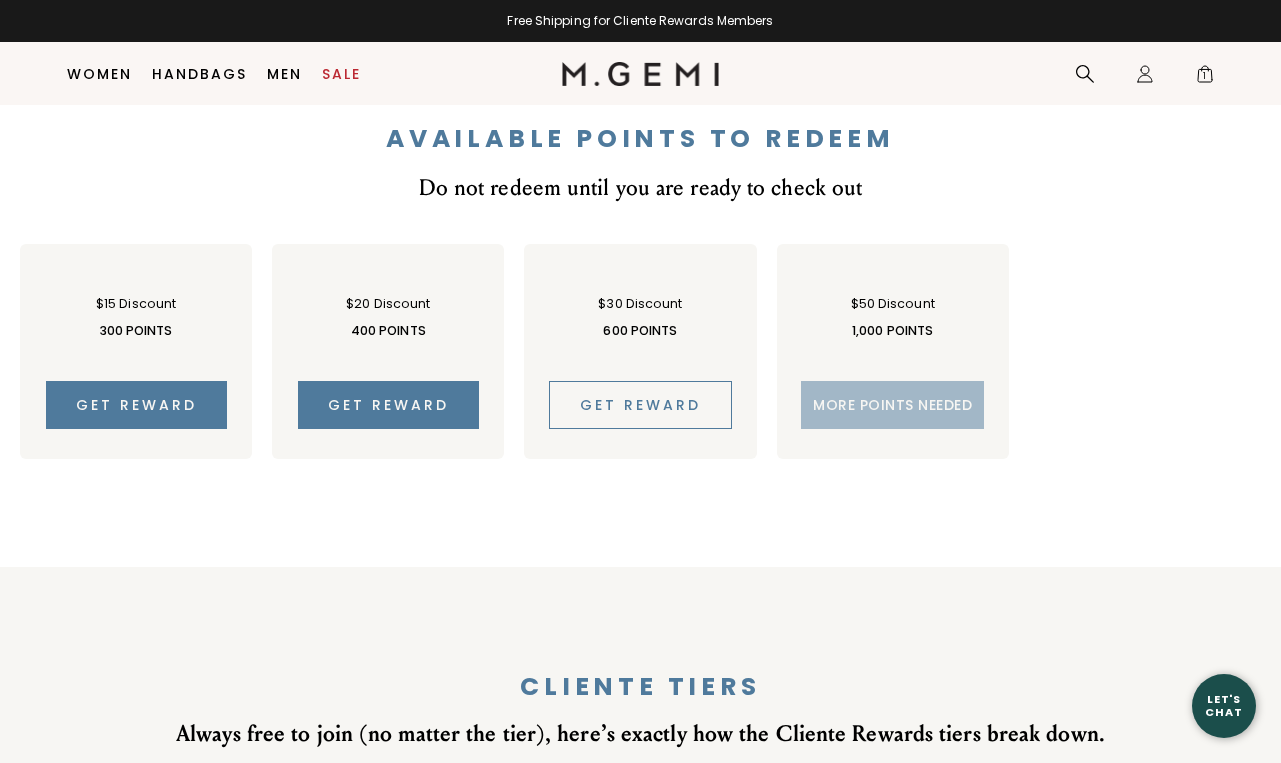 click on "Get reward" at bounding box center (640, 405) 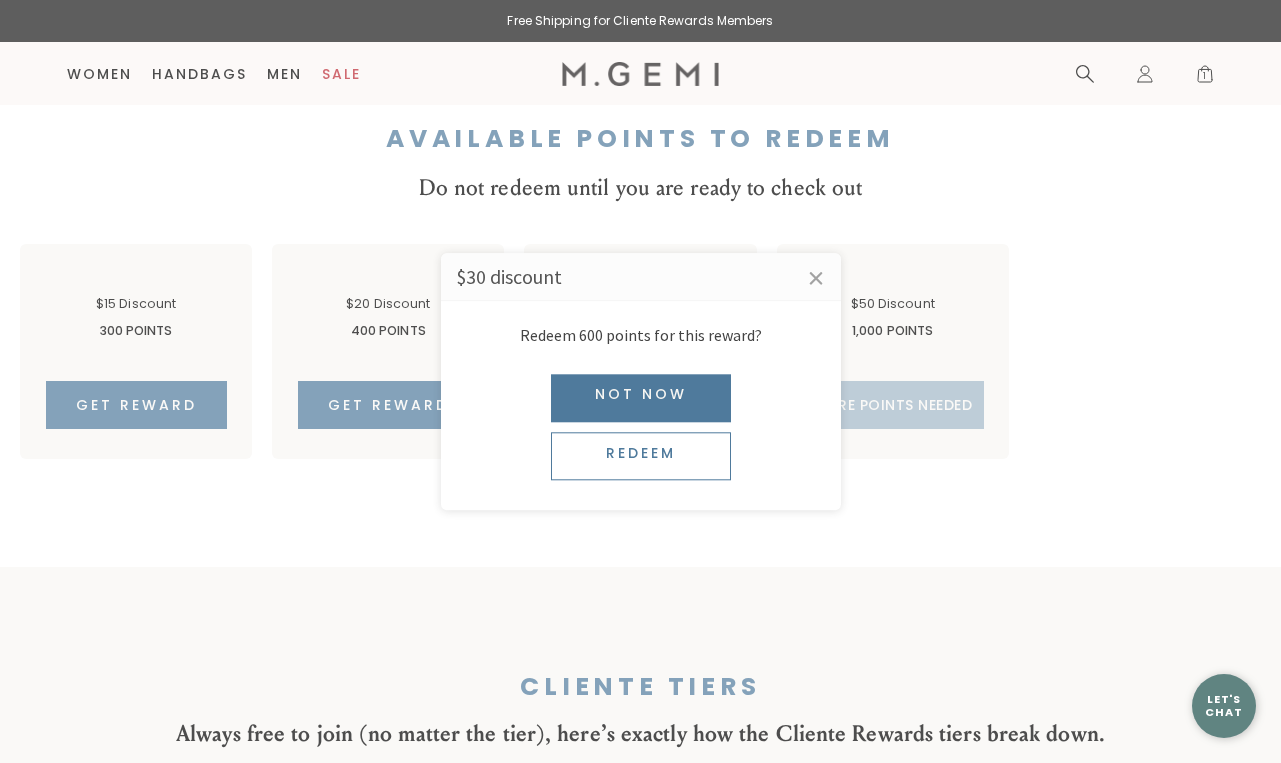 click on "Redeem" at bounding box center (641, 456) 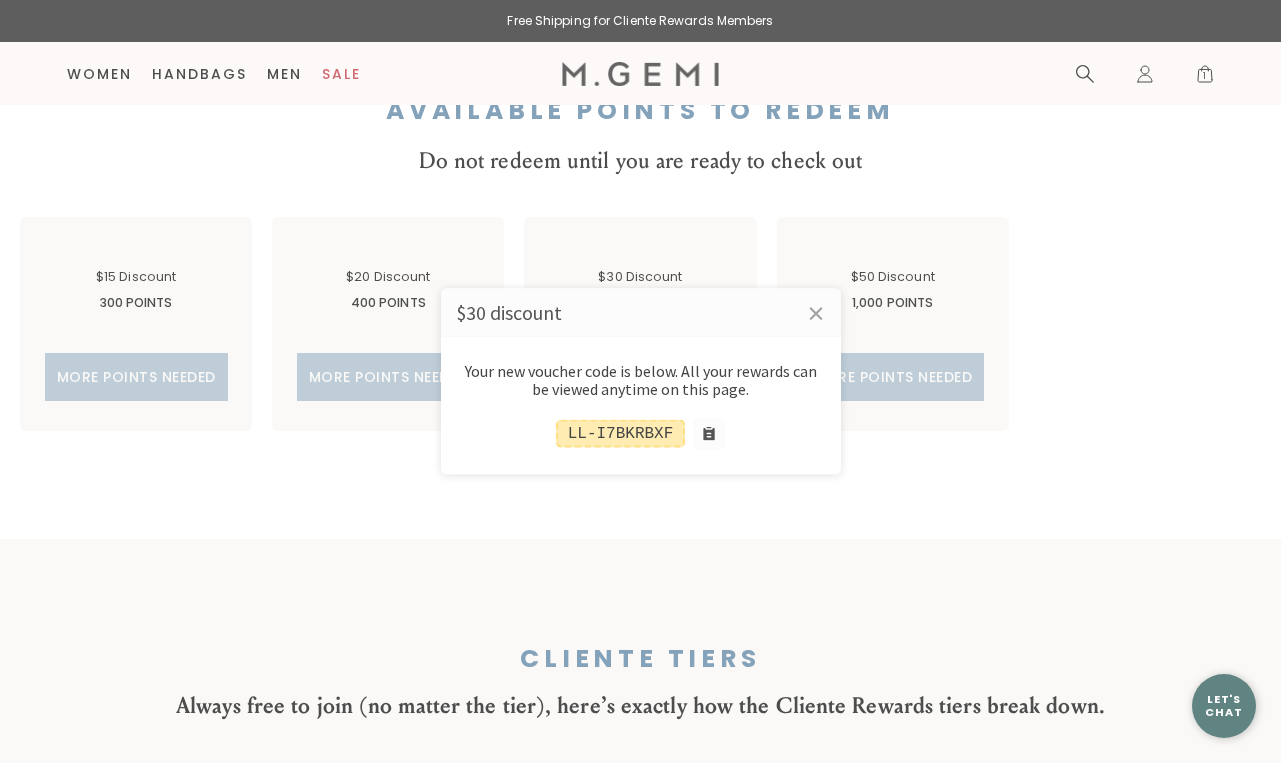 click on "LL-I7BKRBXF" at bounding box center [621, 434] 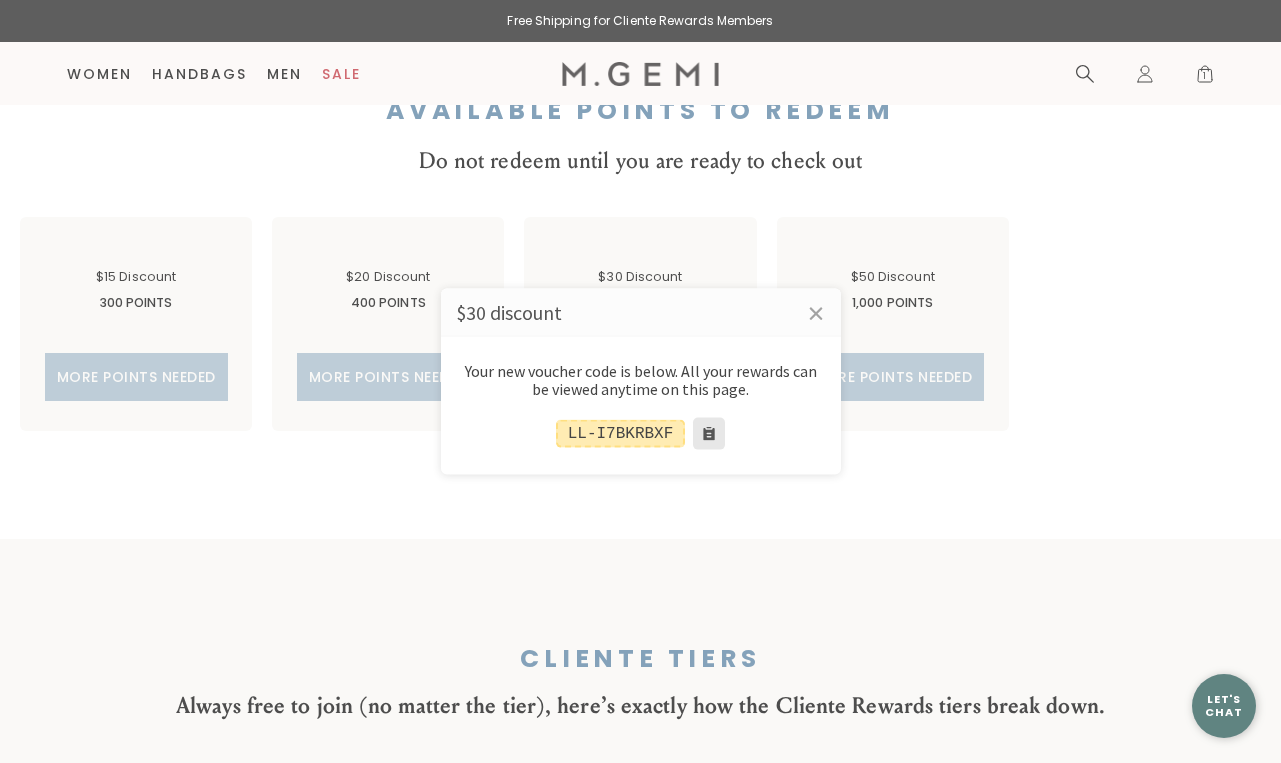 click at bounding box center (709, 434) 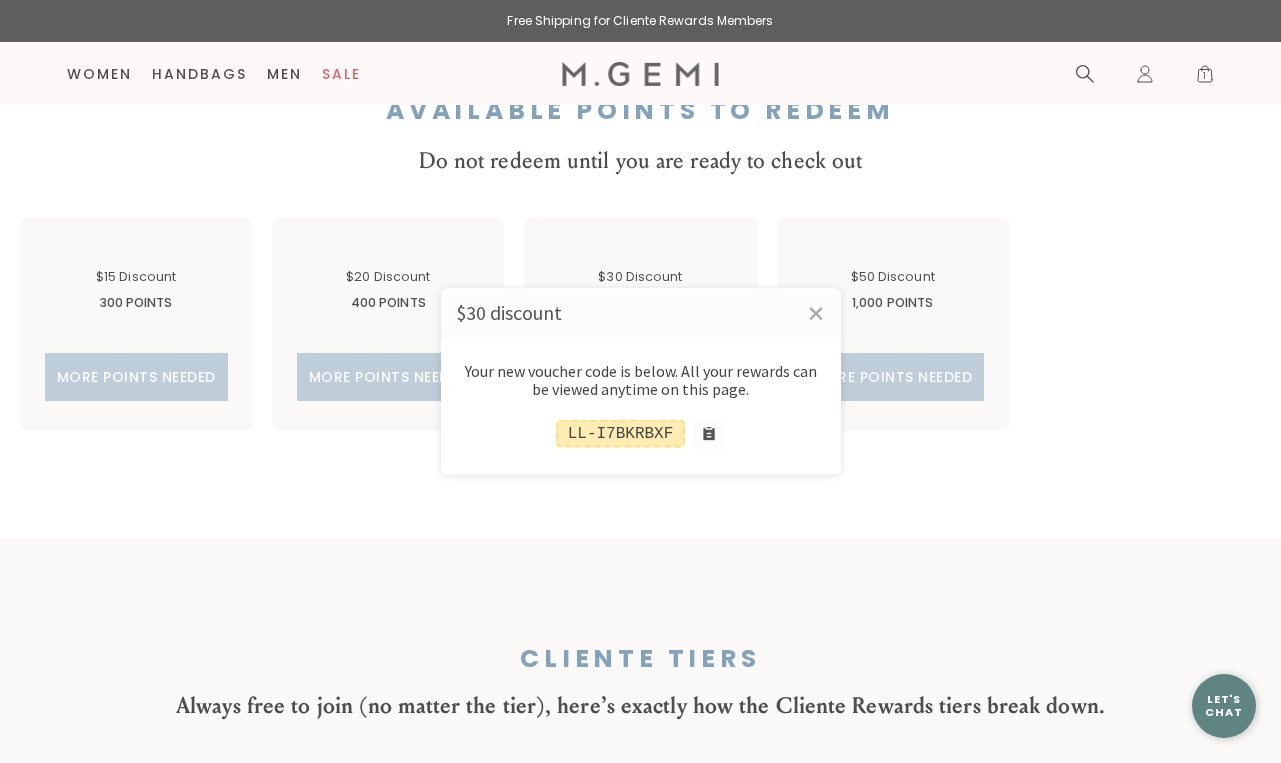 click at bounding box center [640, 381] 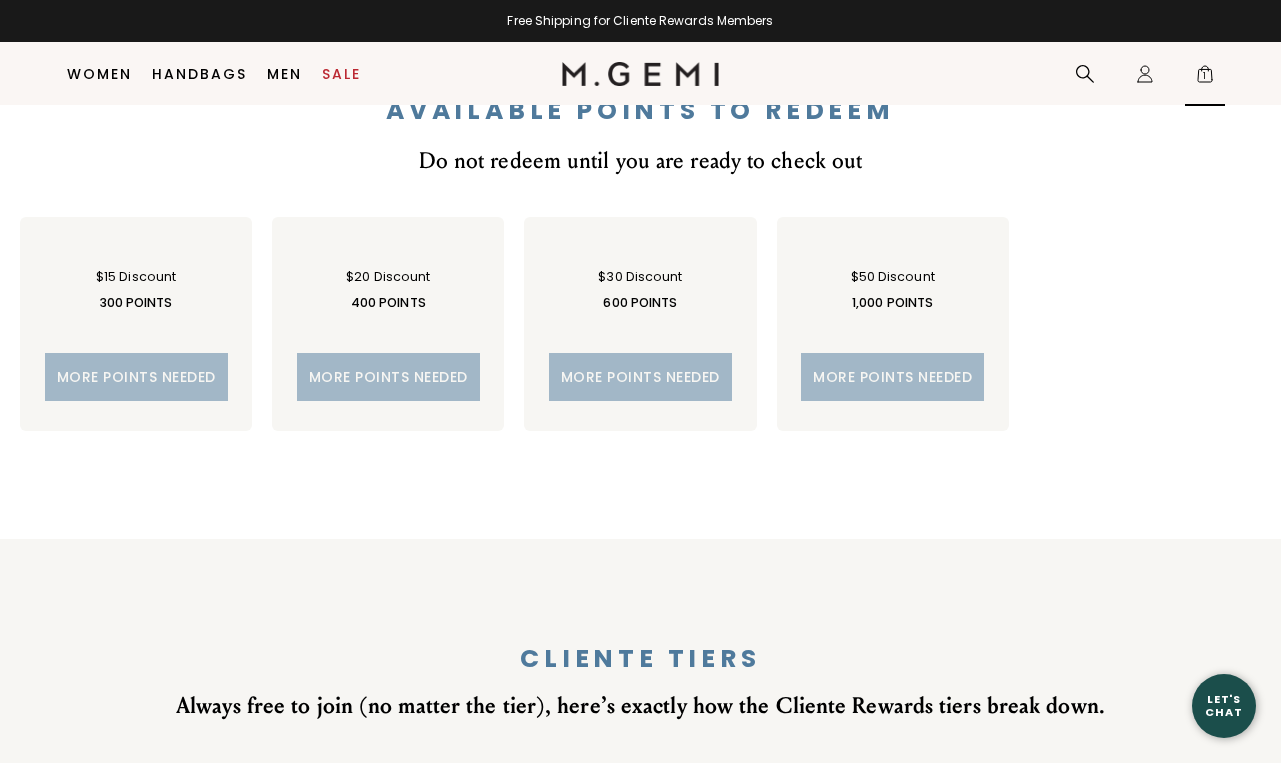 click on "1" at bounding box center [1205, 78] 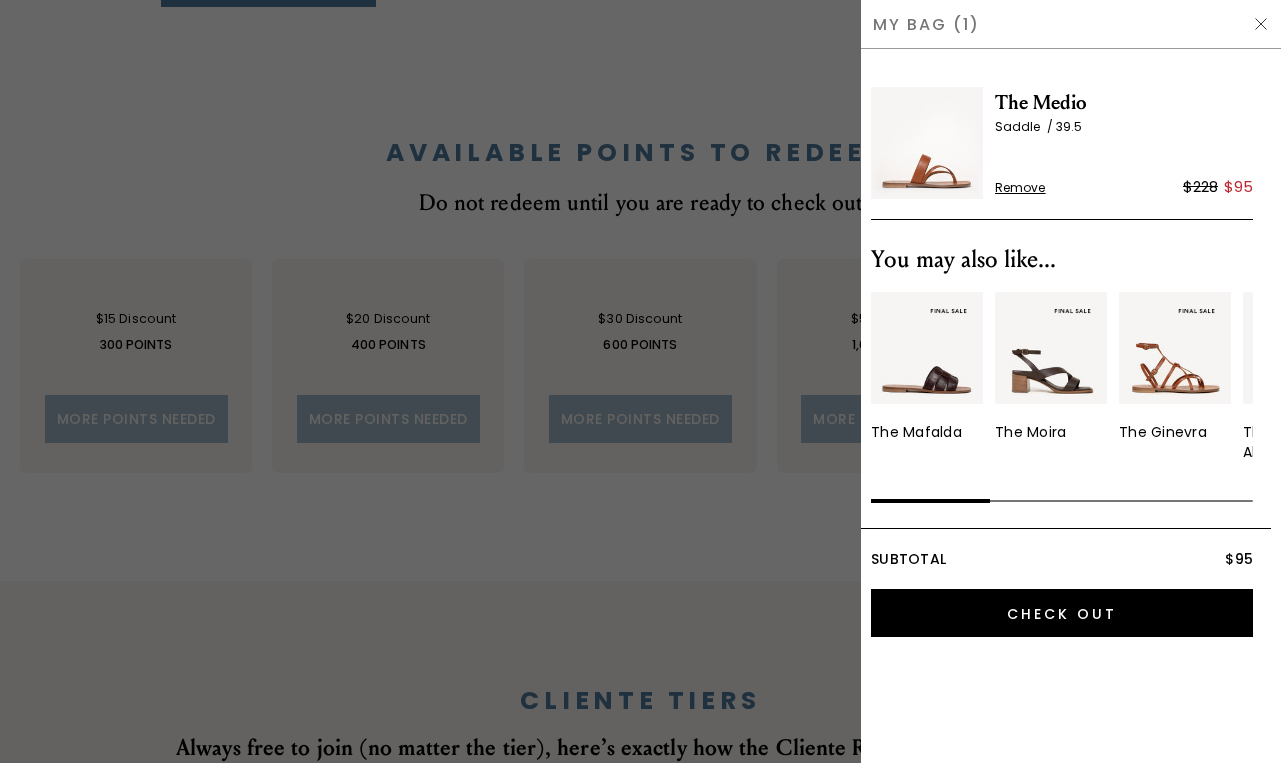 scroll, scrollTop: 0, scrollLeft: 0, axis: both 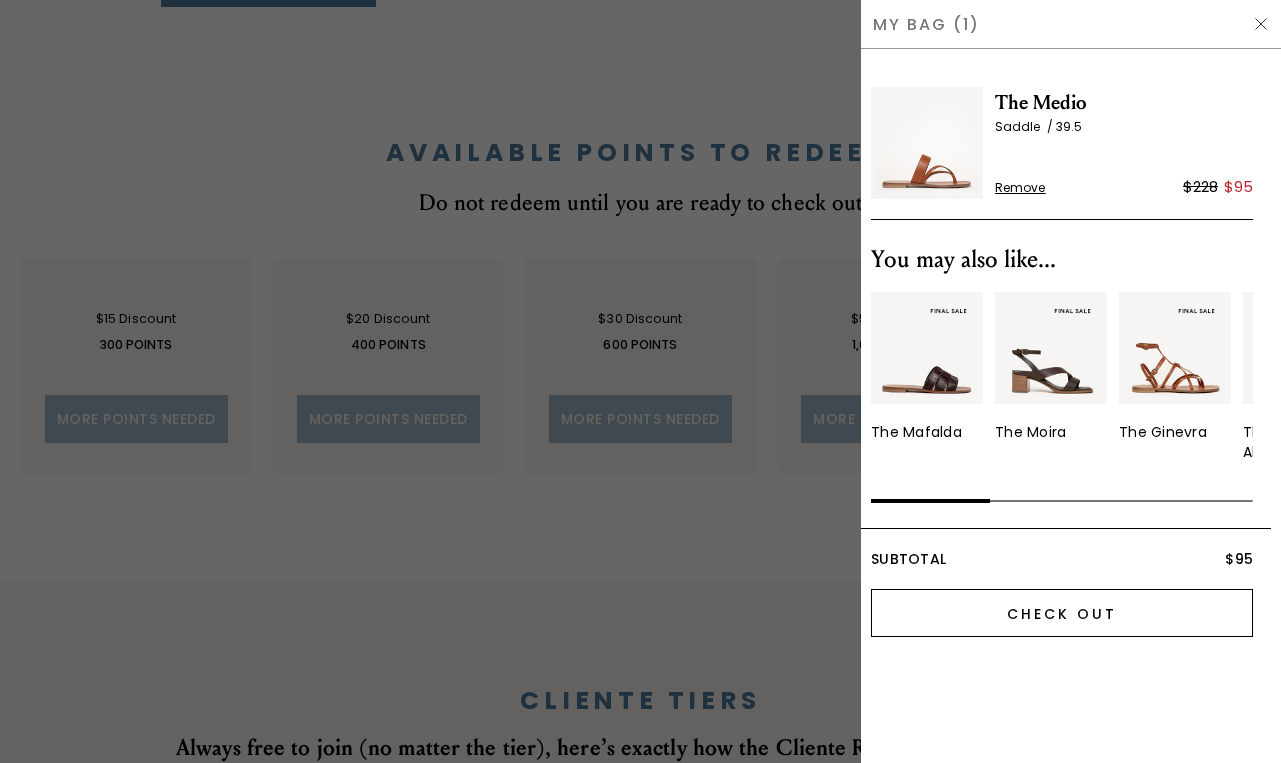 click on "Check Out" at bounding box center [1062, 613] 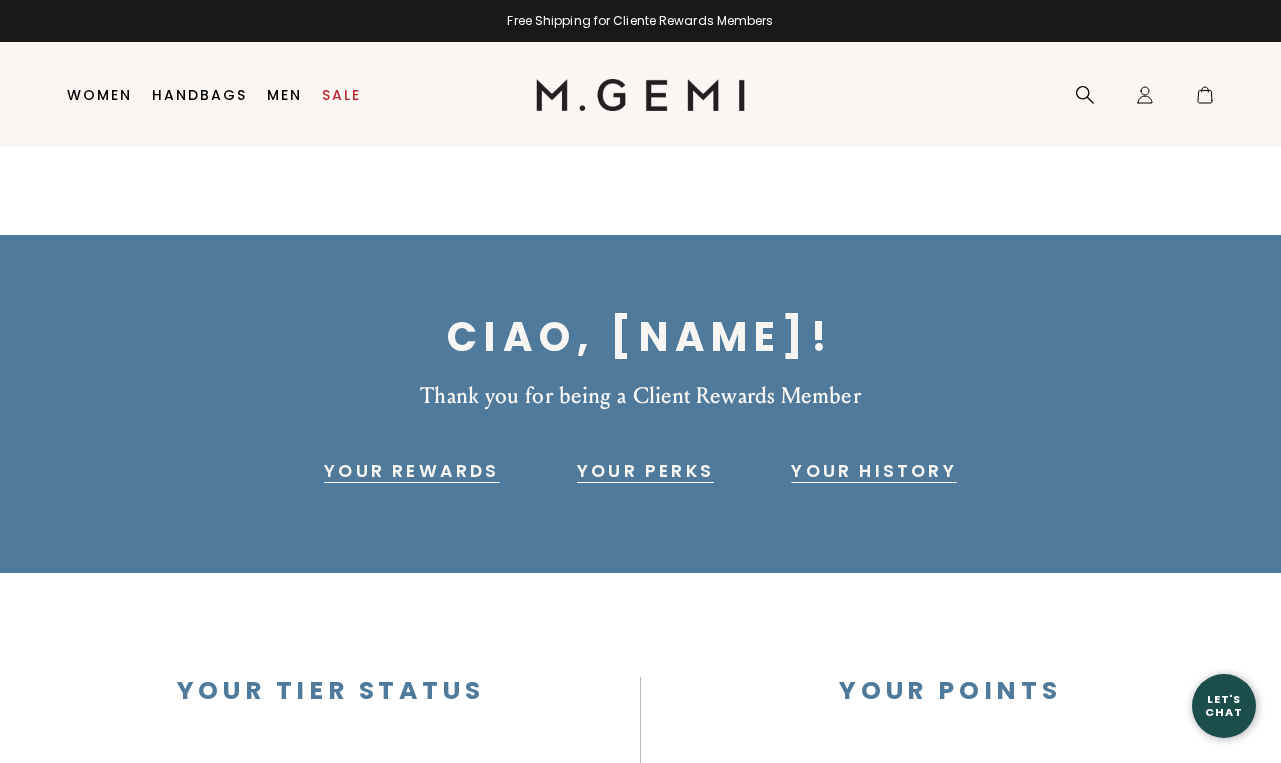scroll, scrollTop: 0, scrollLeft: 0, axis: both 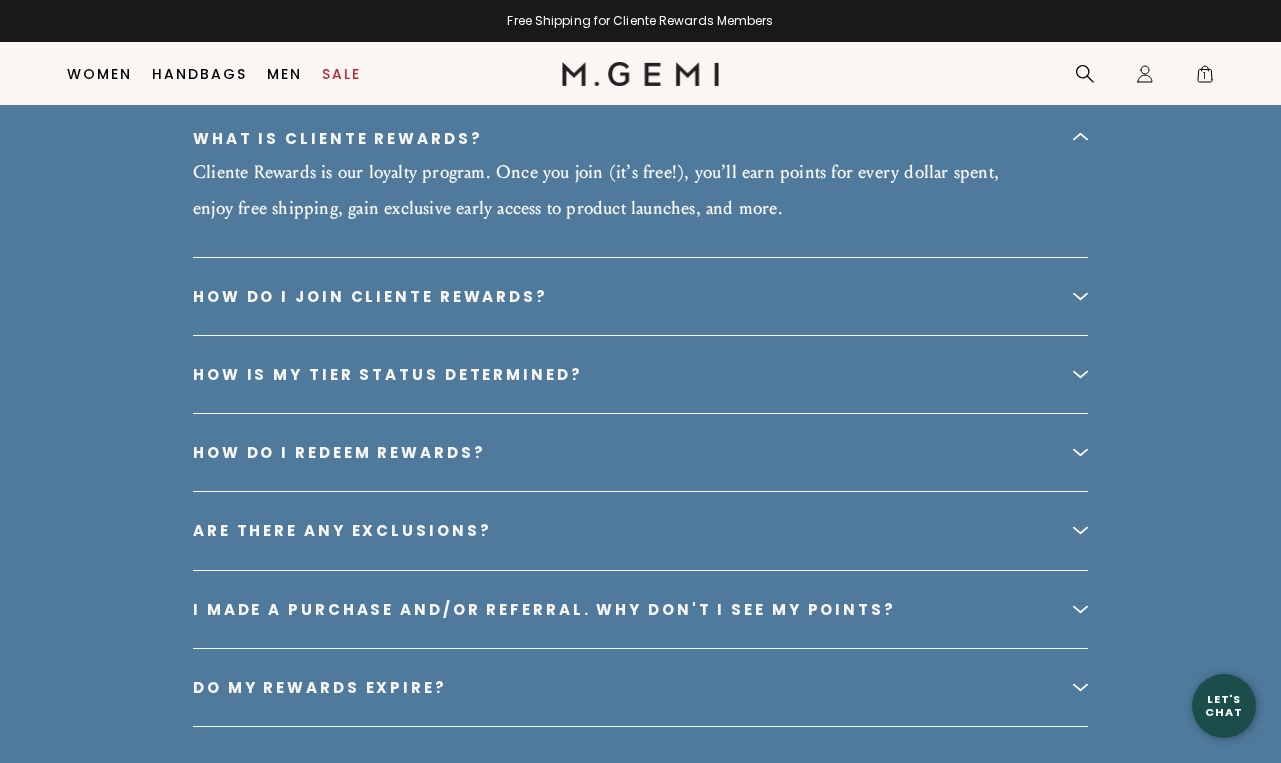 click on "Are there any exclusions?" at bounding box center [640, 530] 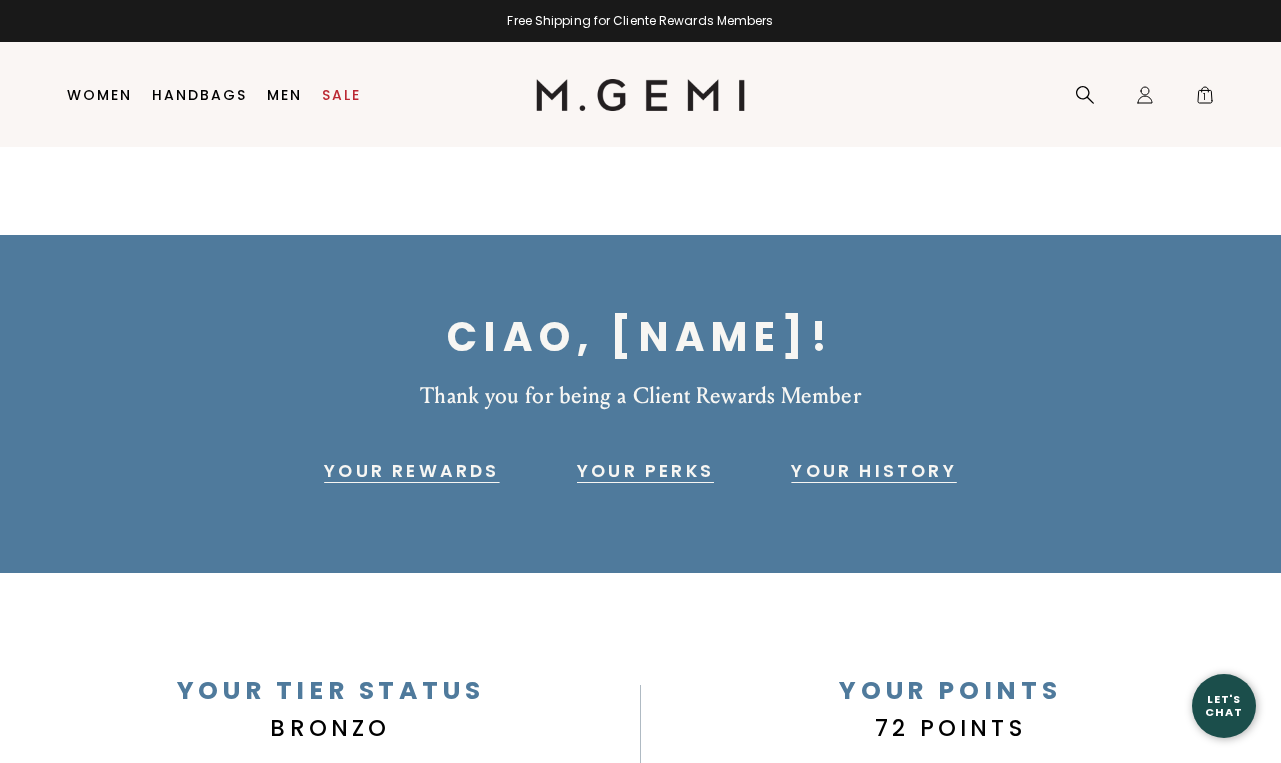 scroll, scrollTop: 0, scrollLeft: 0, axis: both 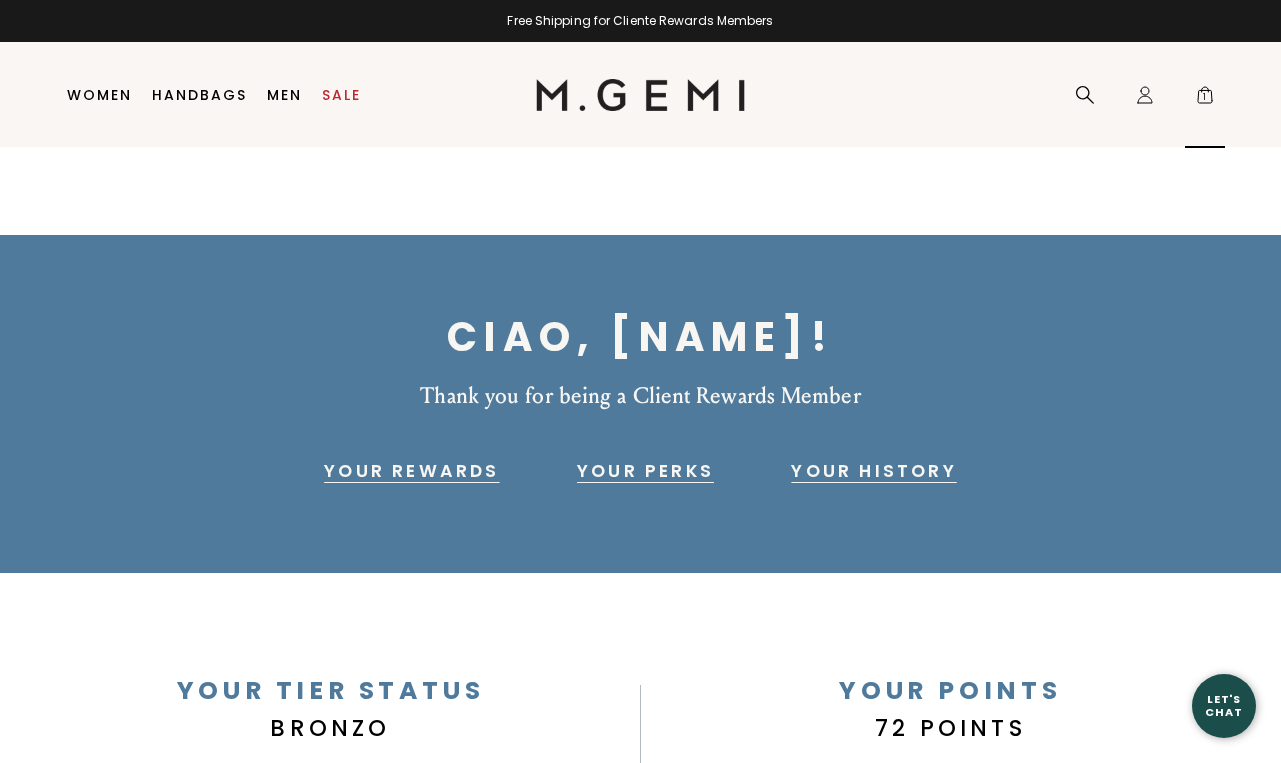 click on "1" at bounding box center (1205, 99) 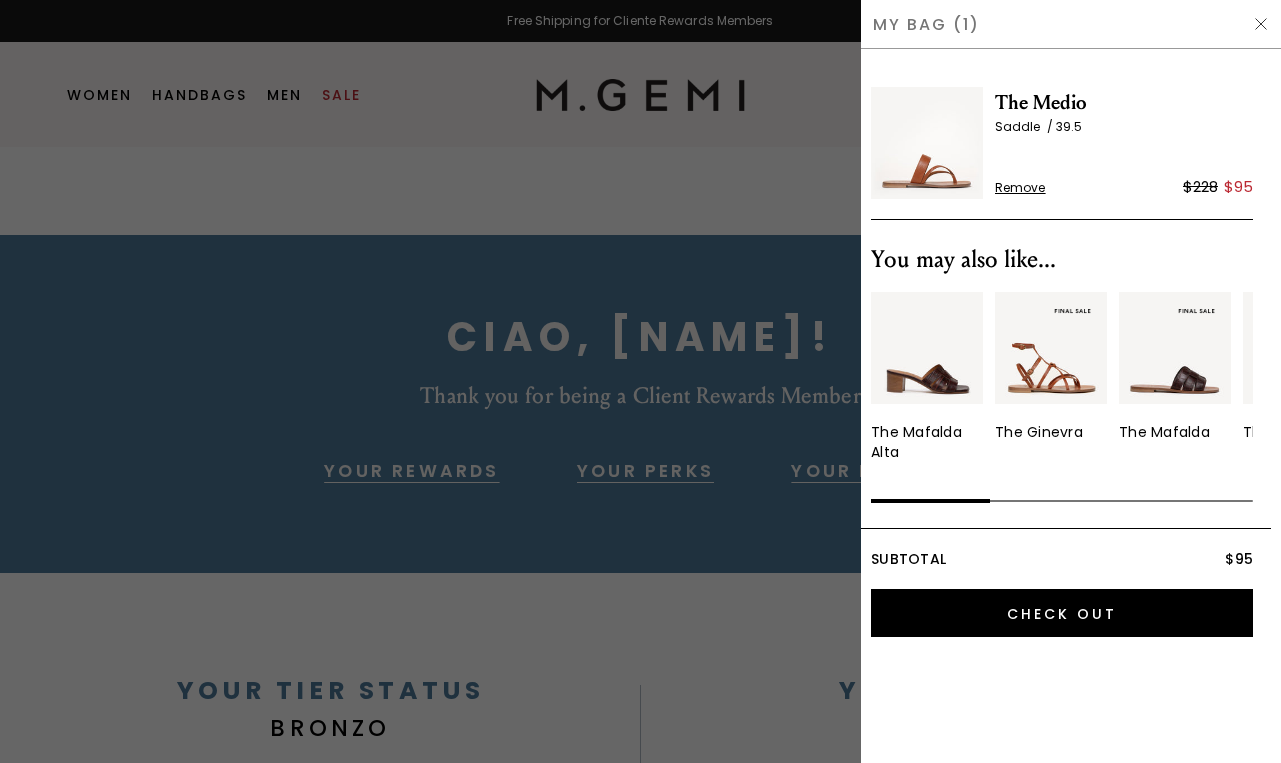 scroll, scrollTop: 0, scrollLeft: 0, axis: both 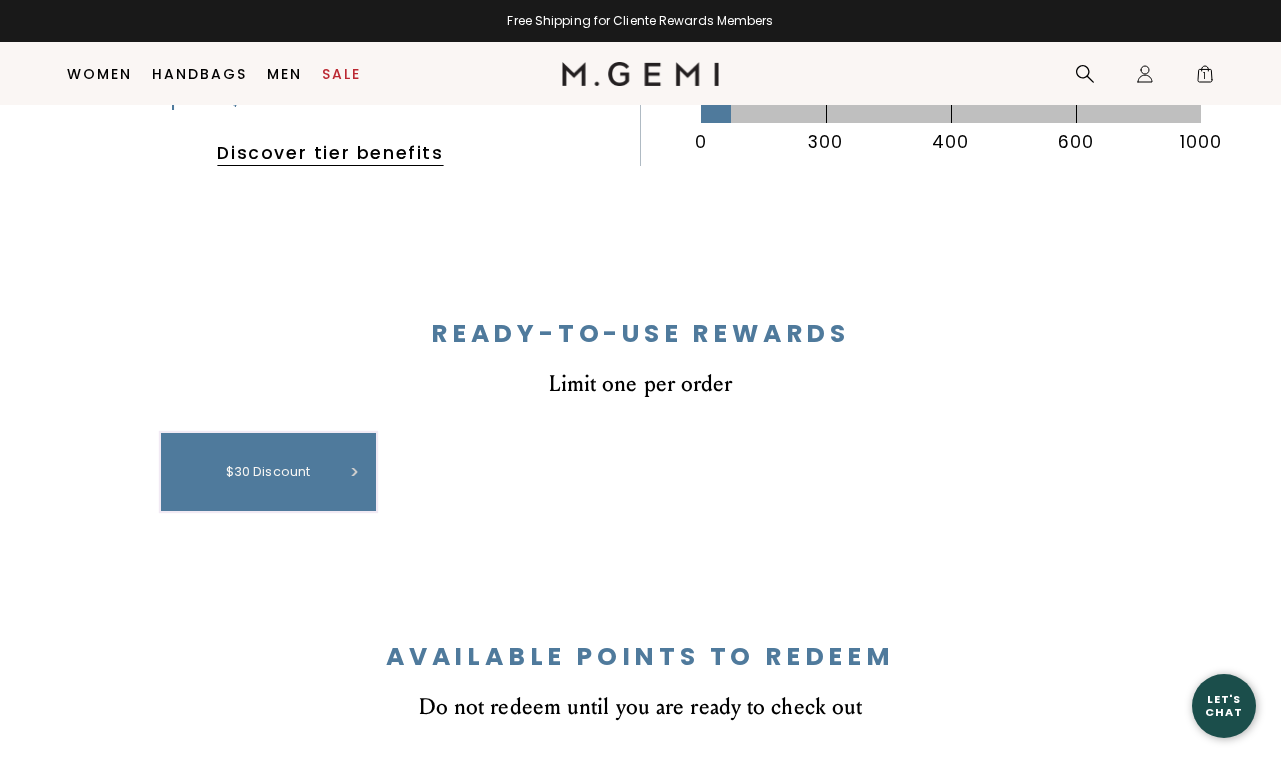 click at bounding box center (354, 472) 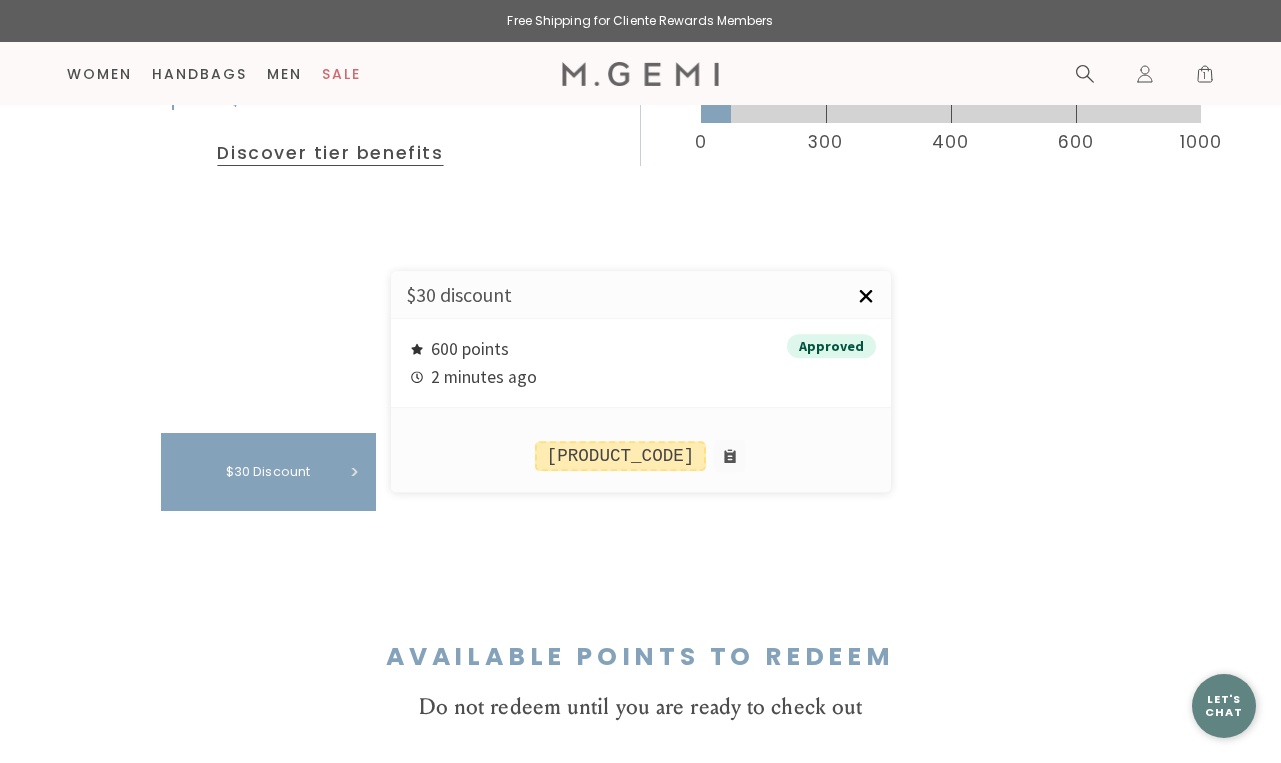click on "×" at bounding box center [866, 296] 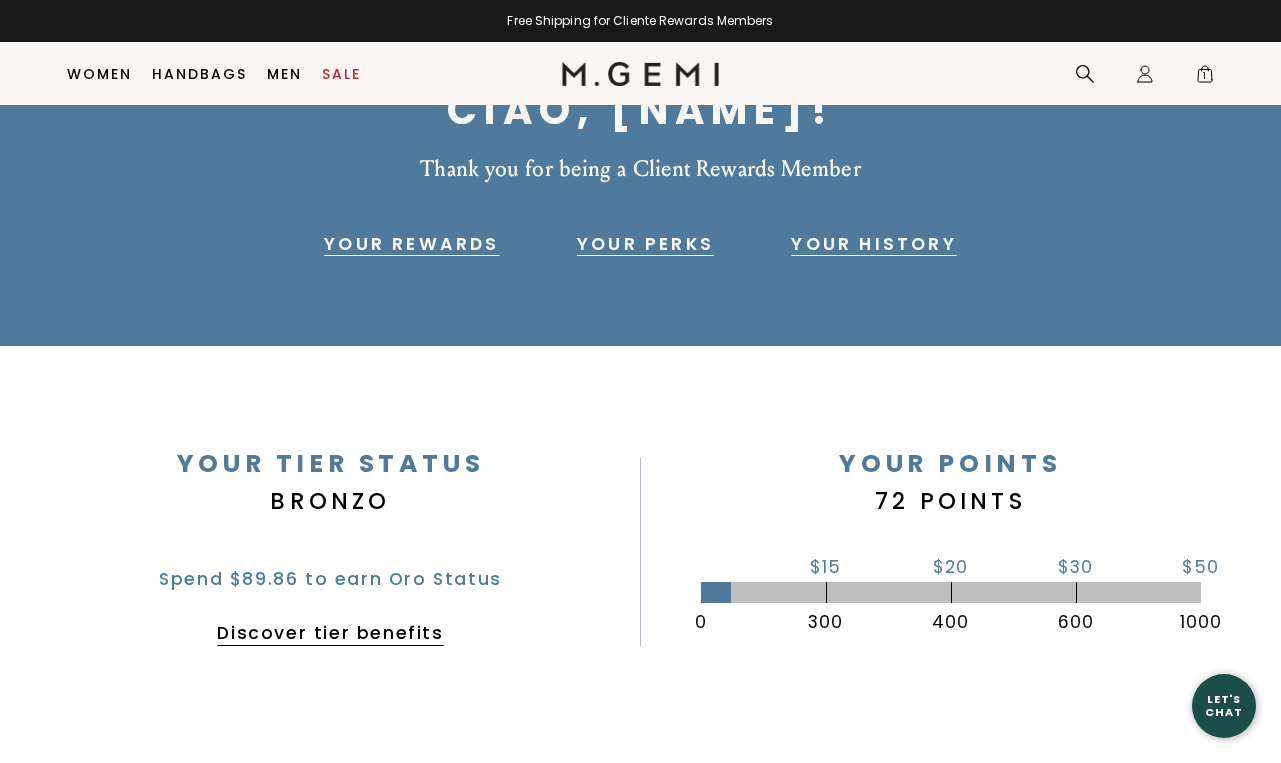 scroll, scrollTop: 615, scrollLeft: 0, axis: vertical 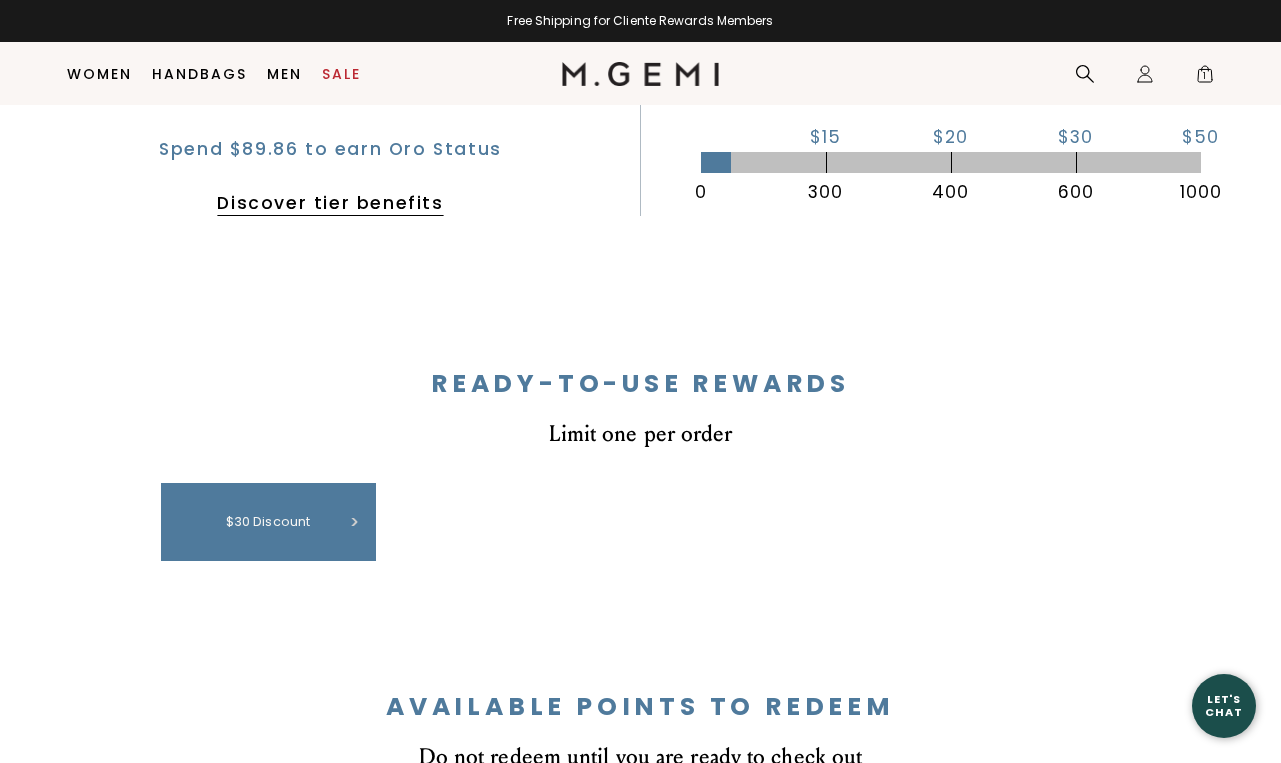 click on "Let's Chat" at bounding box center (1224, 705) 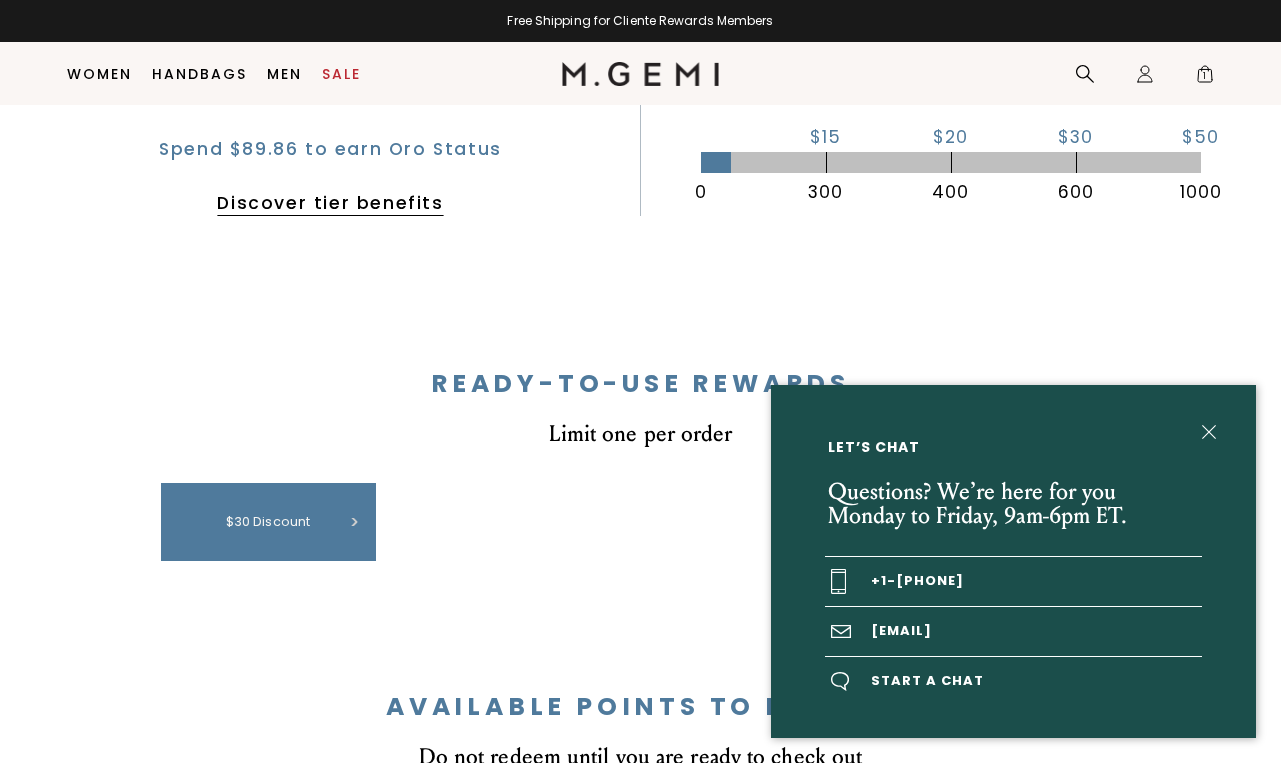 click on "Start a chat" at bounding box center [1013, 681] 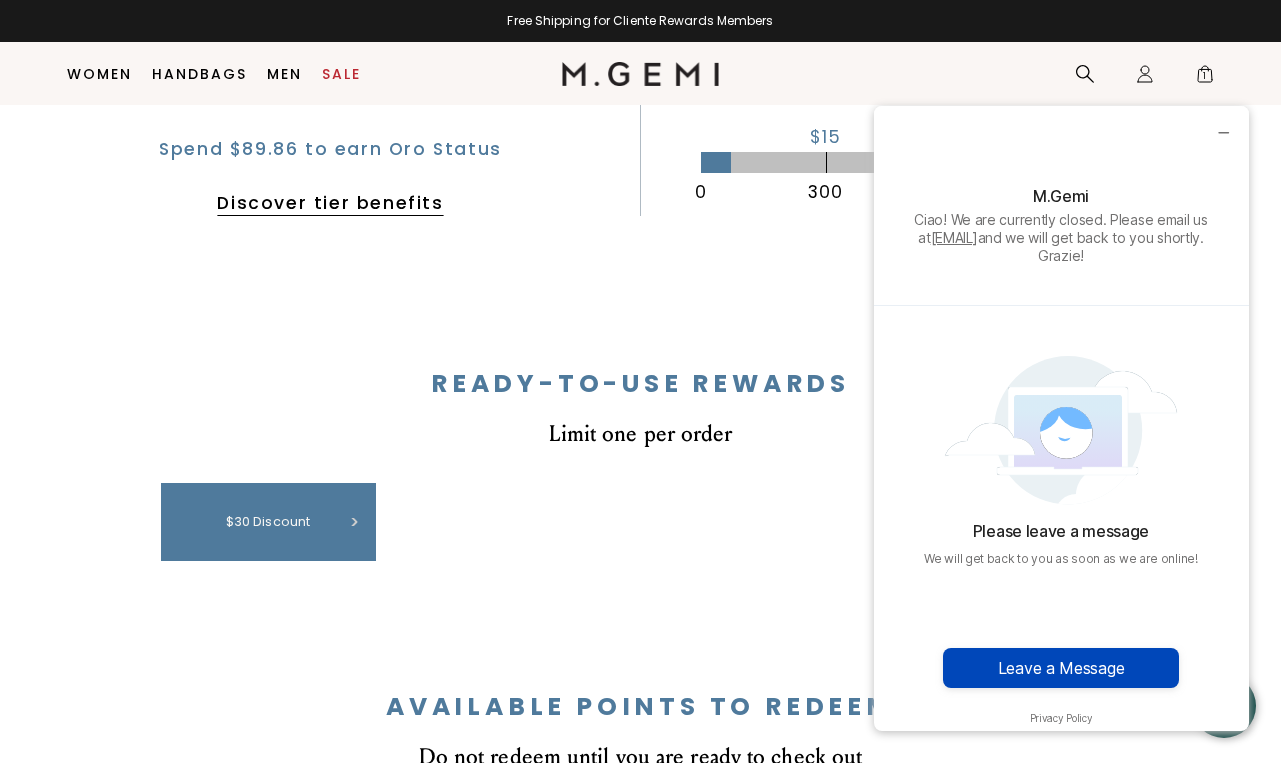 click on "Leave a Message" at bounding box center [1061, 668] 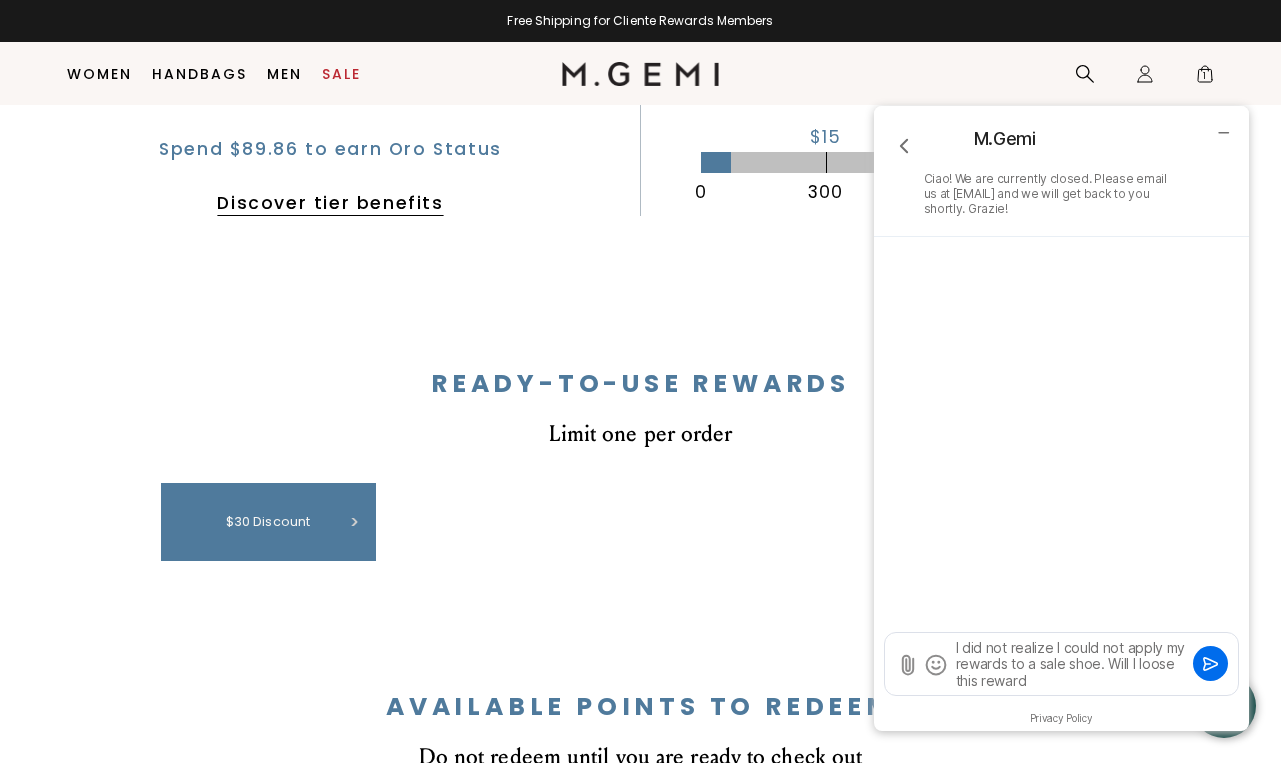 type on "I did not realize I could not apply my rewards to a sale shoe.  Will I loose this reward?" 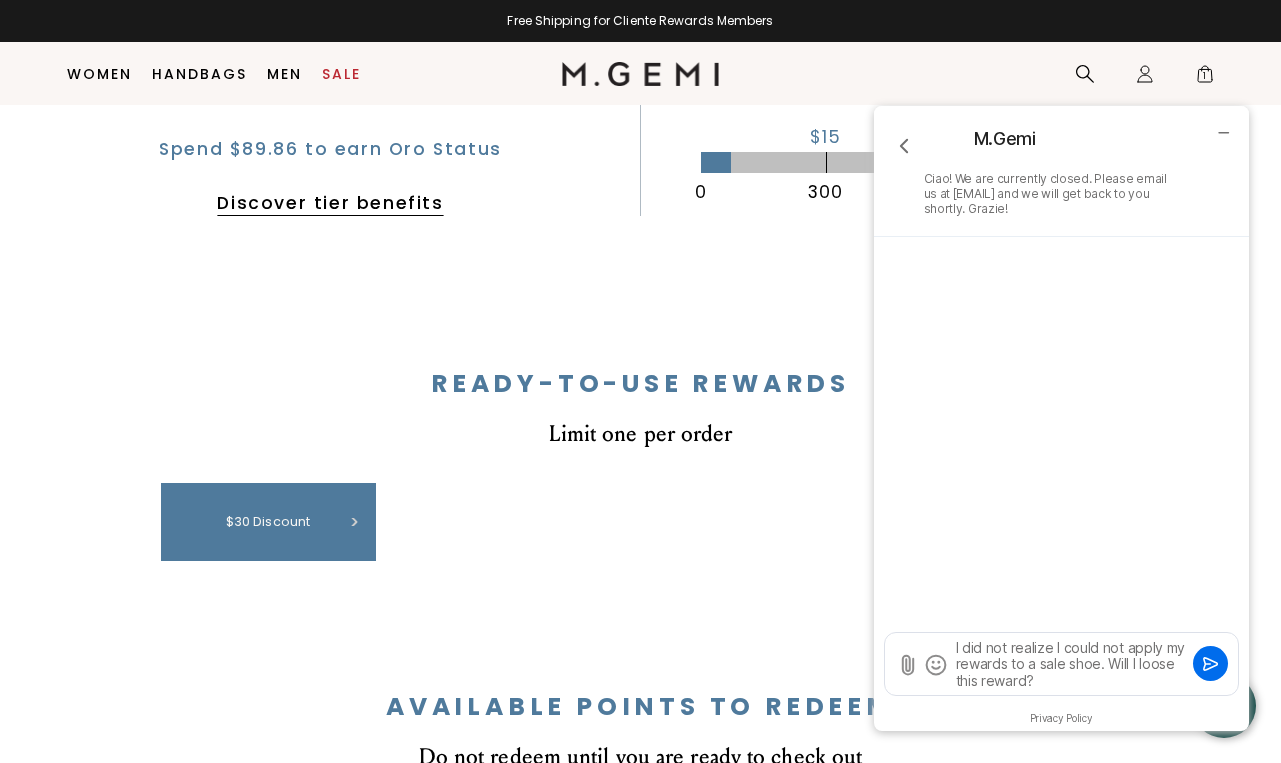 type 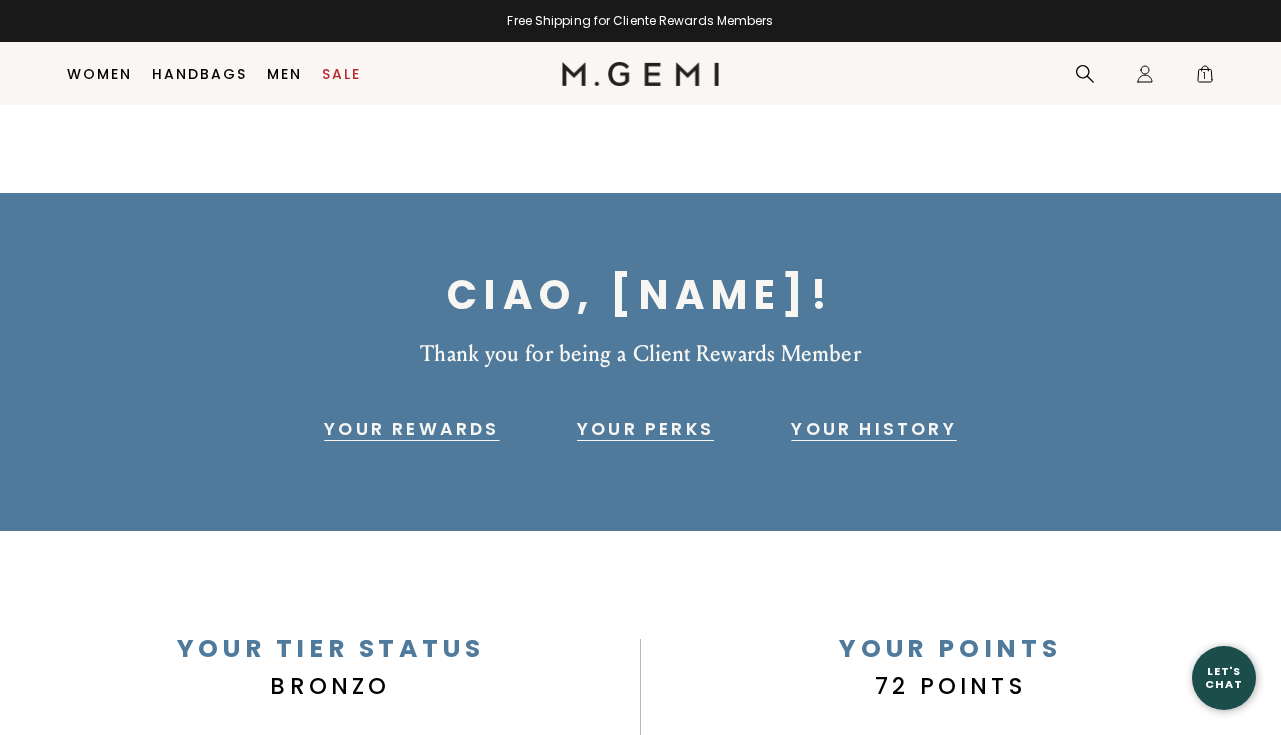 scroll, scrollTop: 772, scrollLeft: 0, axis: vertical 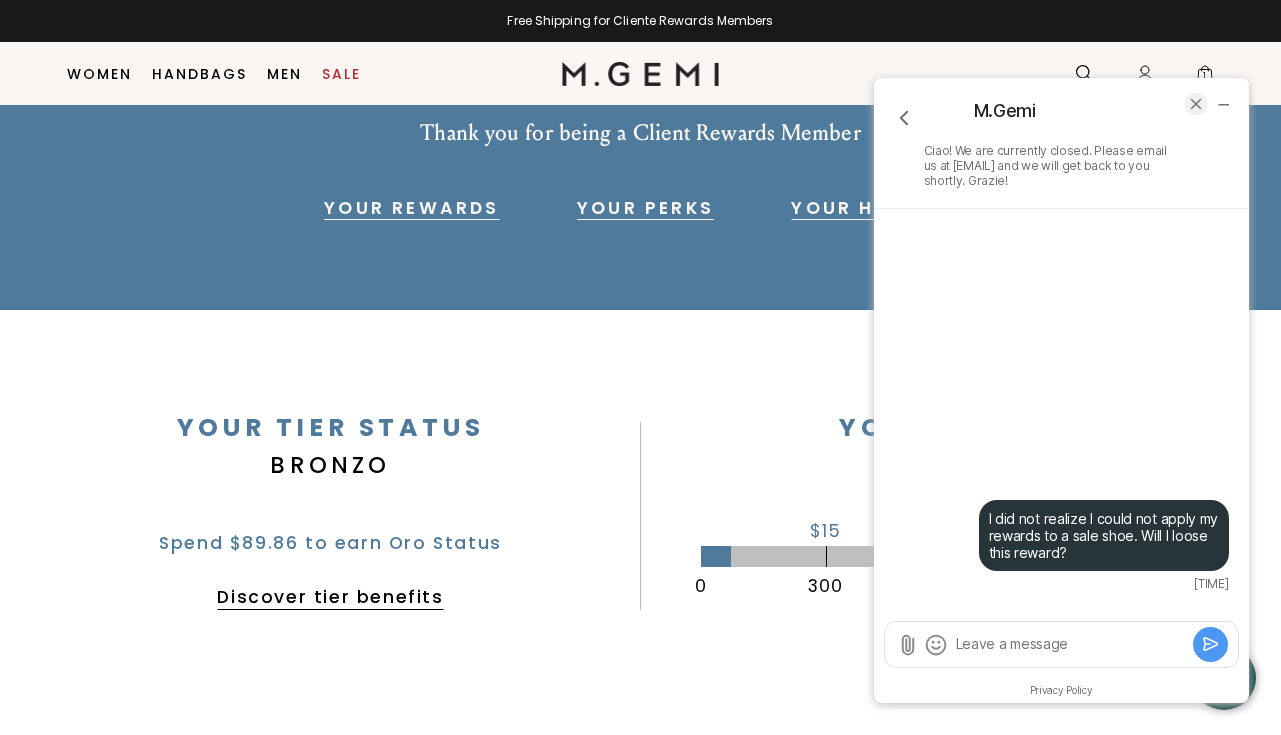 click 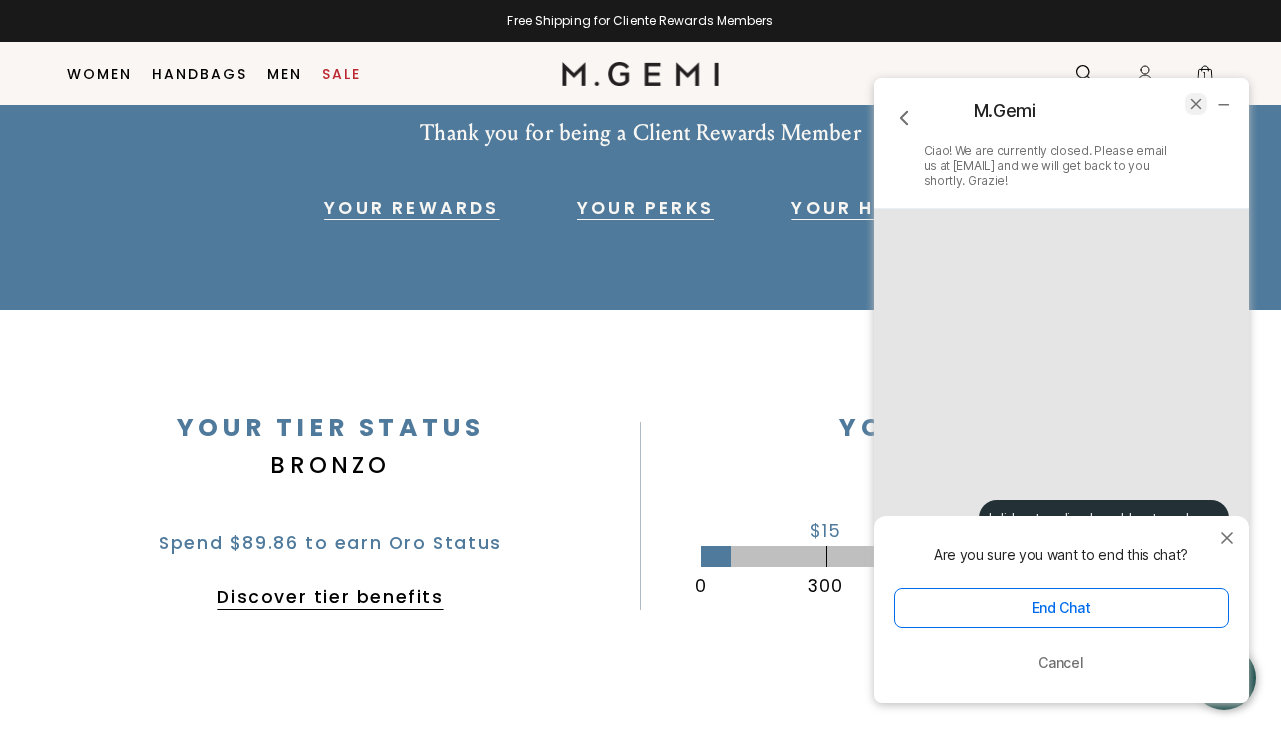 click 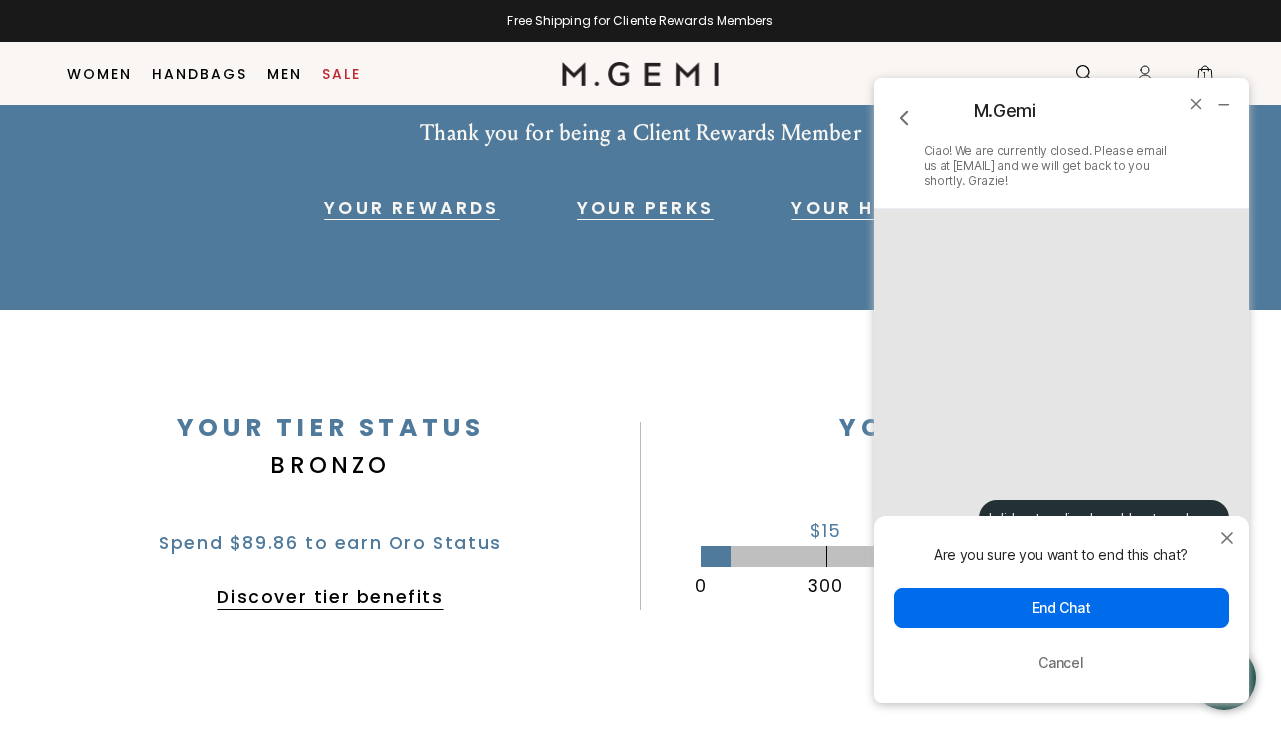 click on "End Chat" at bounding box center [1061, 608] 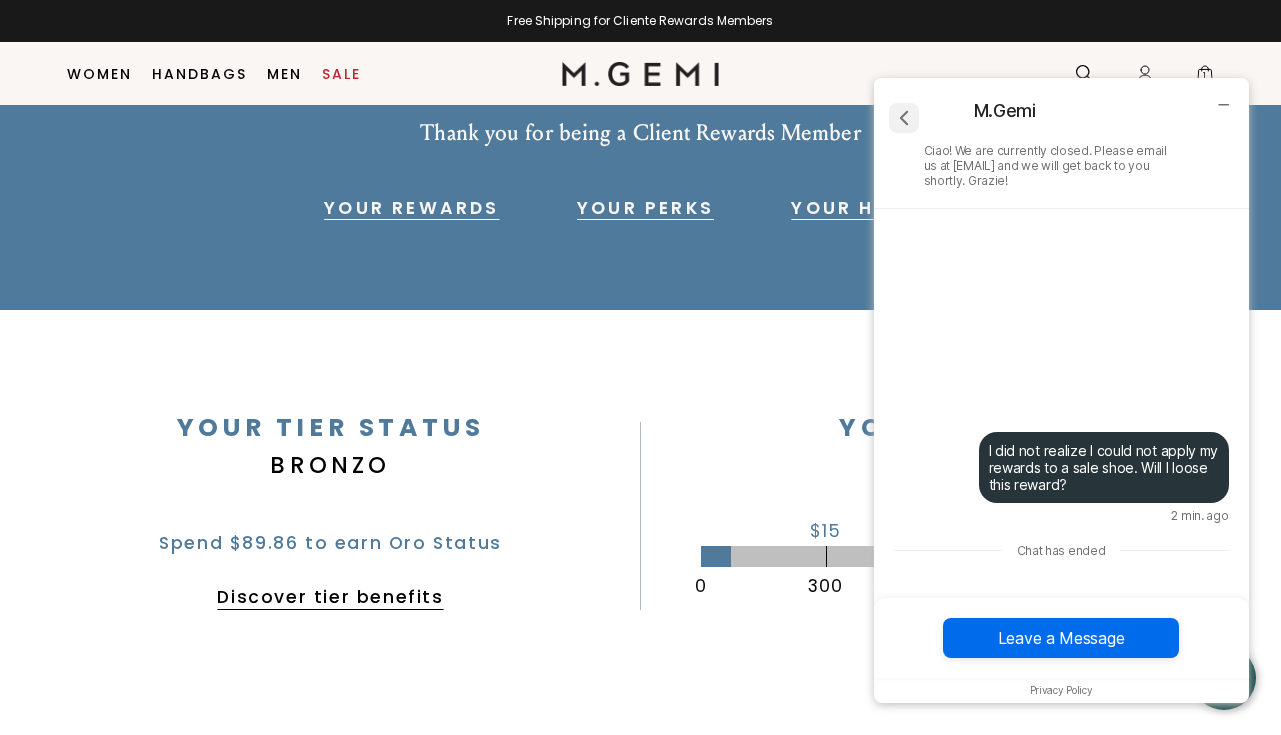 click 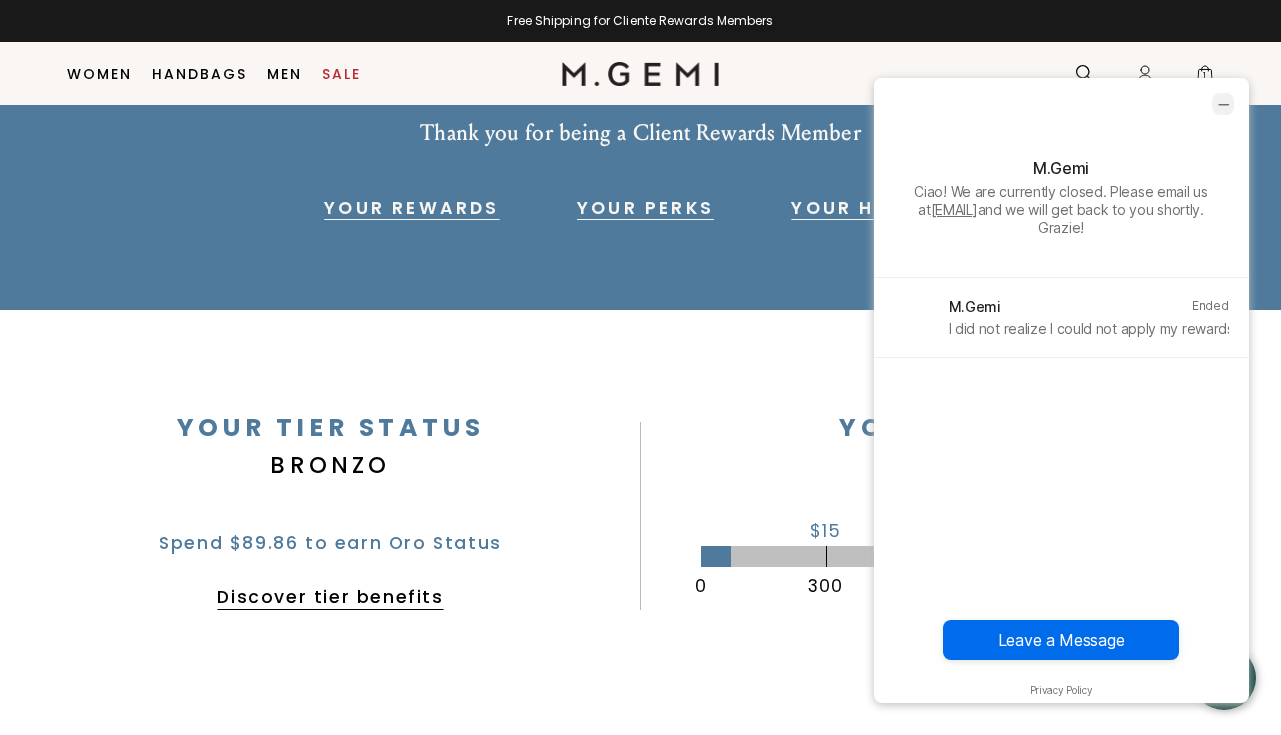click 